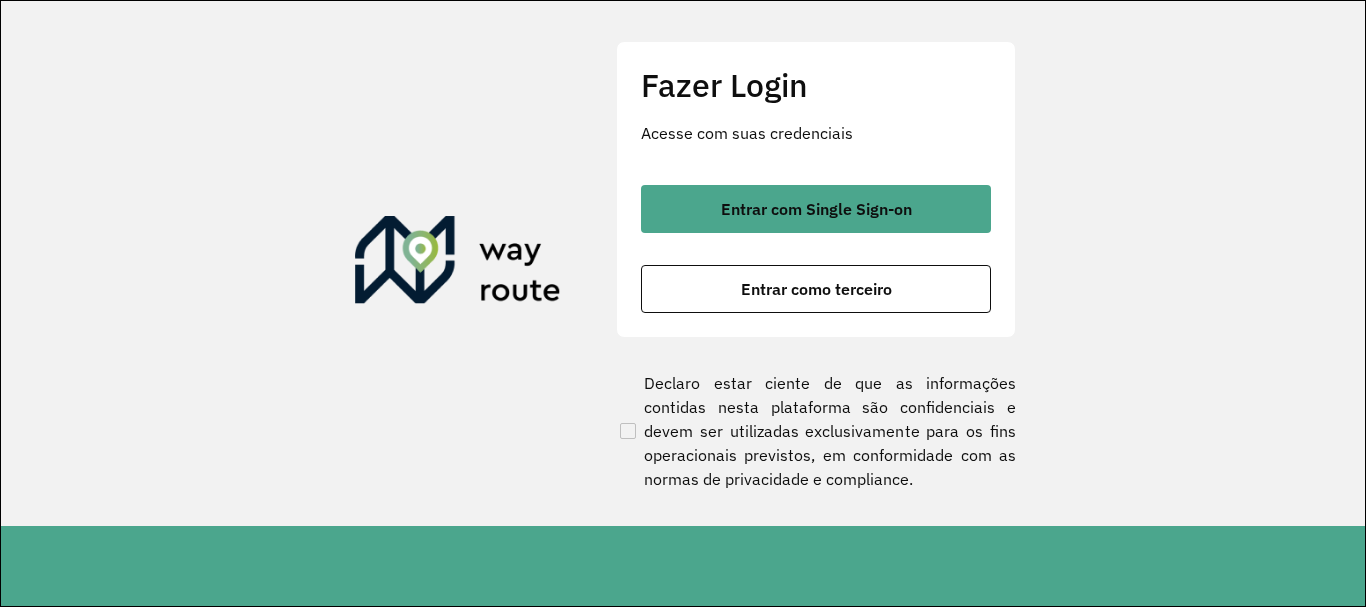 scroll, scrollTop: 0, scrollLeft: 0, axis: both 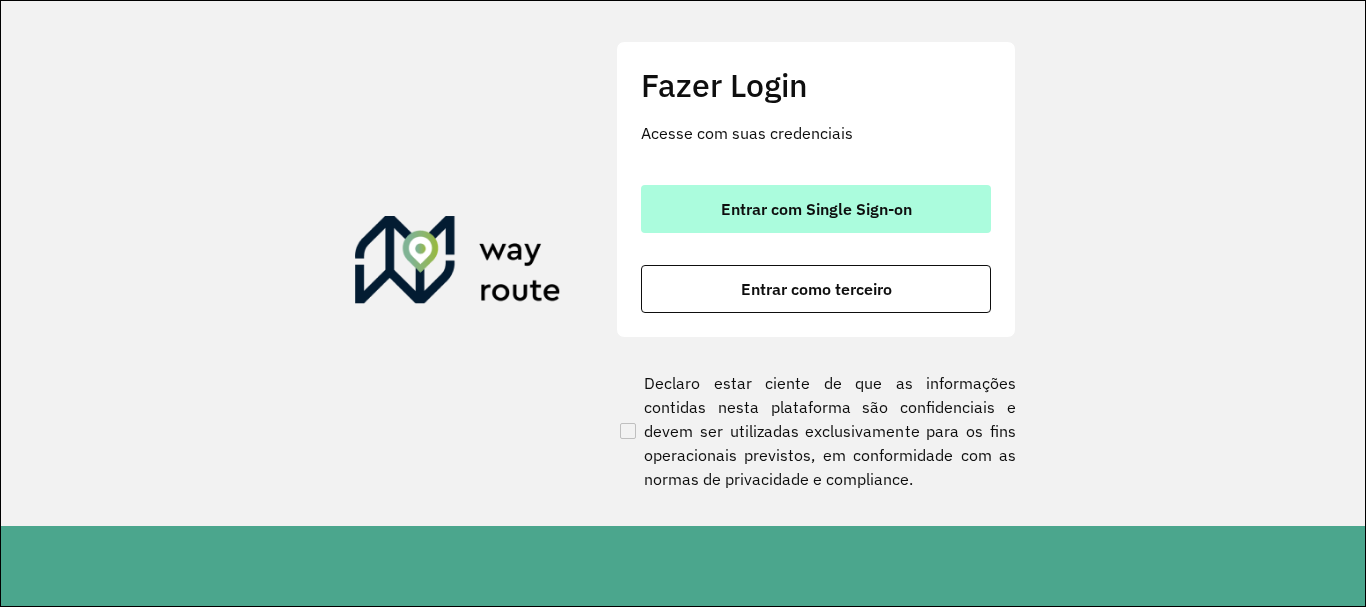 click on "Entrar com Single Sign-on" at bounding box center [816, 209] 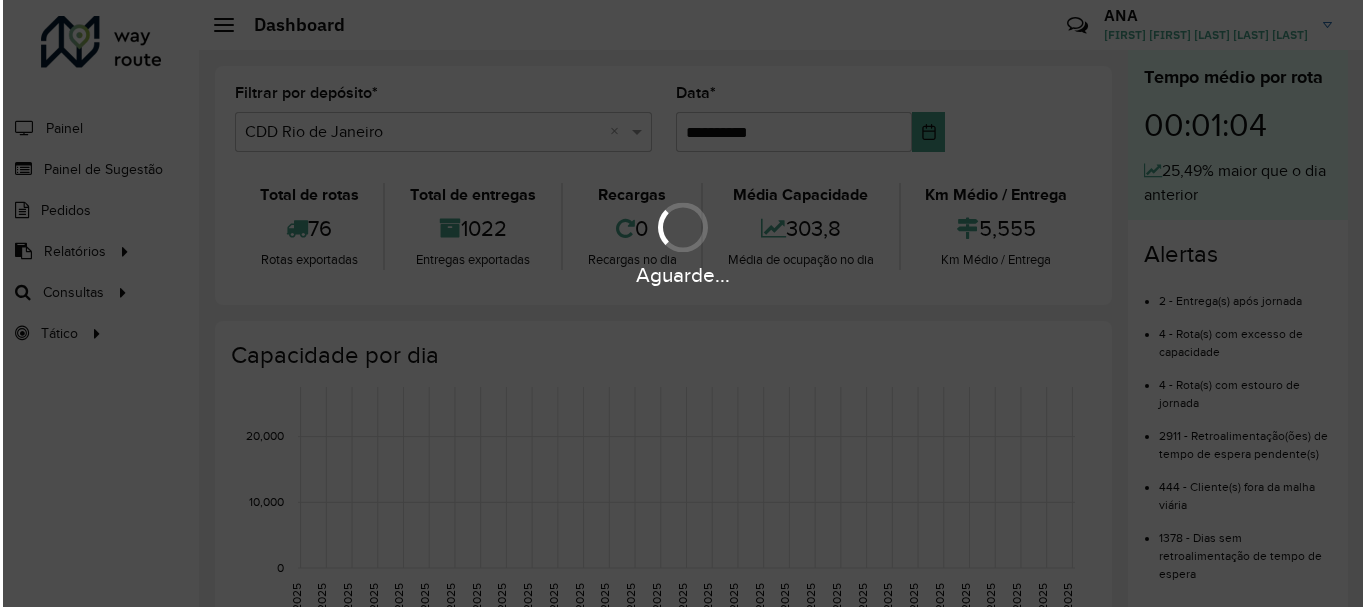 scroll, scrollTop: 0, scrollLeft: 0, axis: both 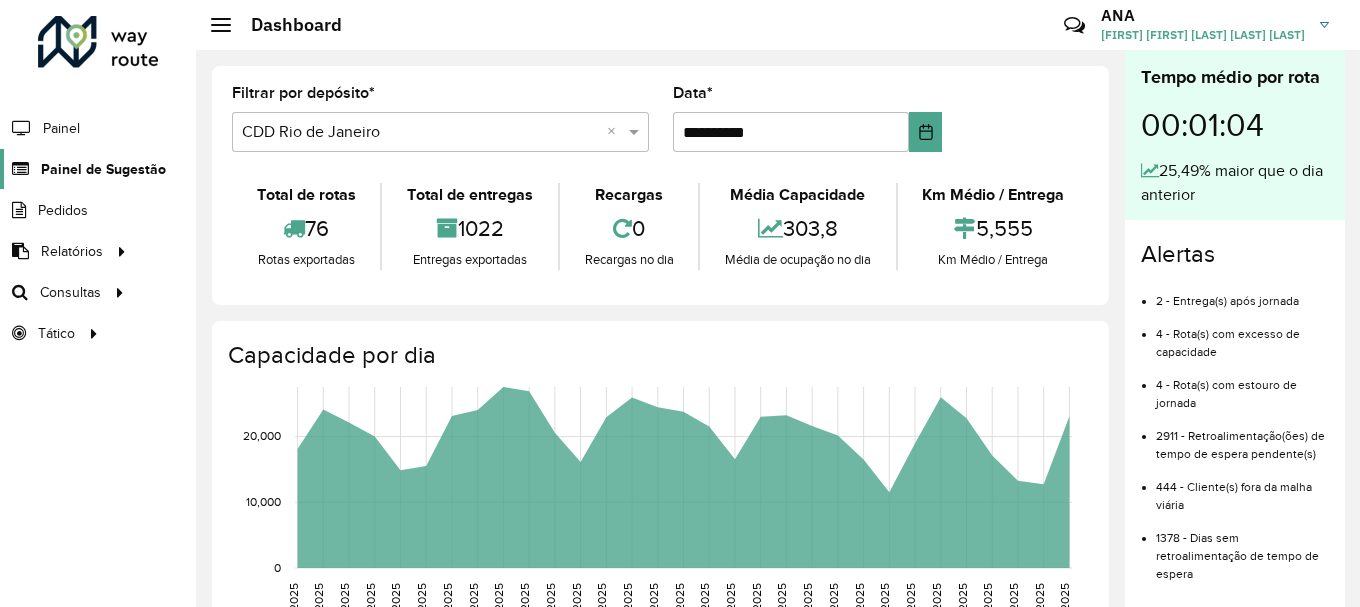 click on "Painel de Sugestão" 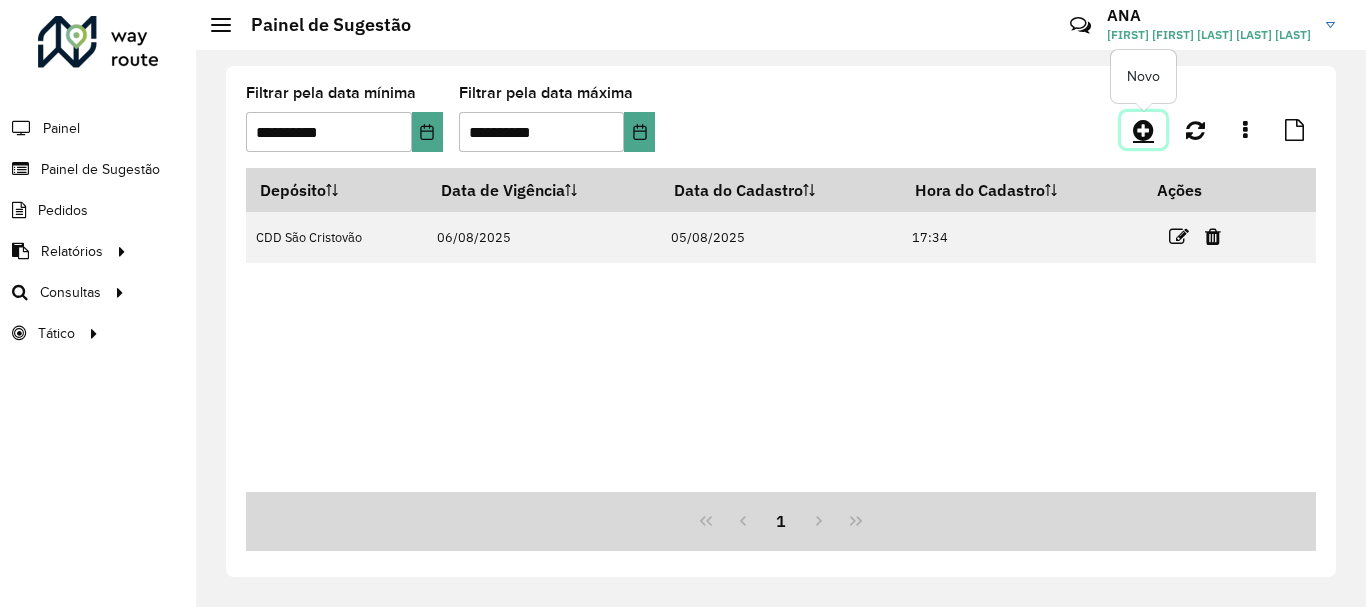 click 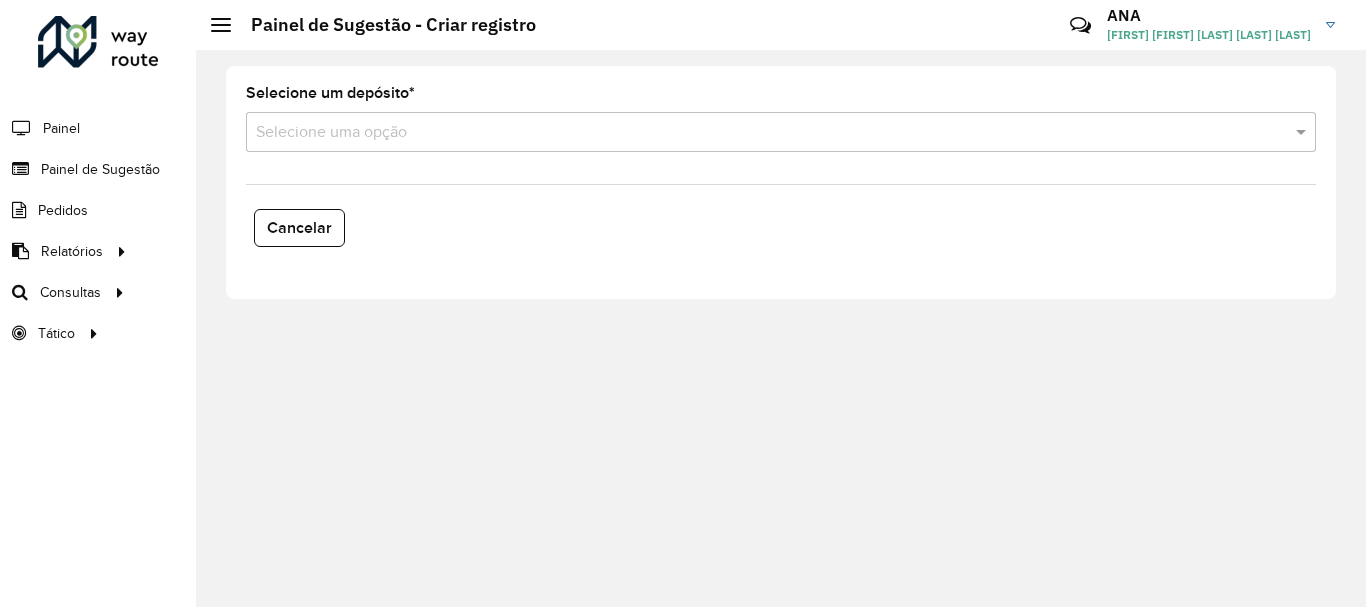 click on "Selecione uma opção" at bounding box center (781, 132) 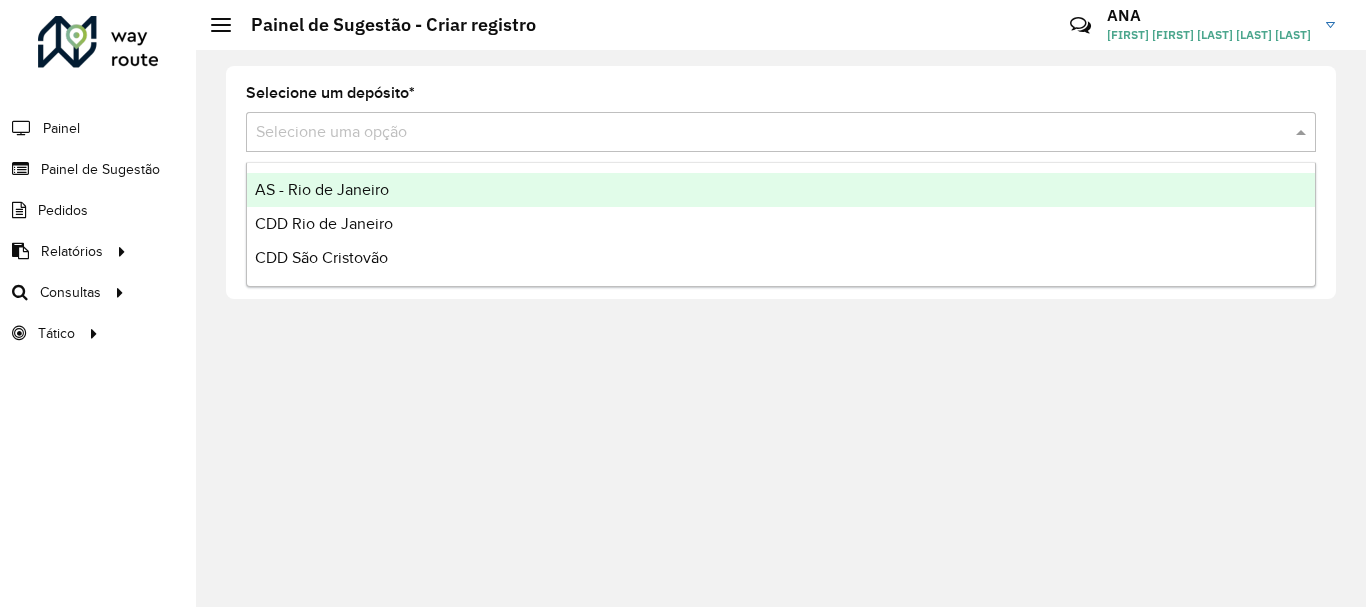 click on "AS - Rio de Janeiro" at bounding box center (322, 189) 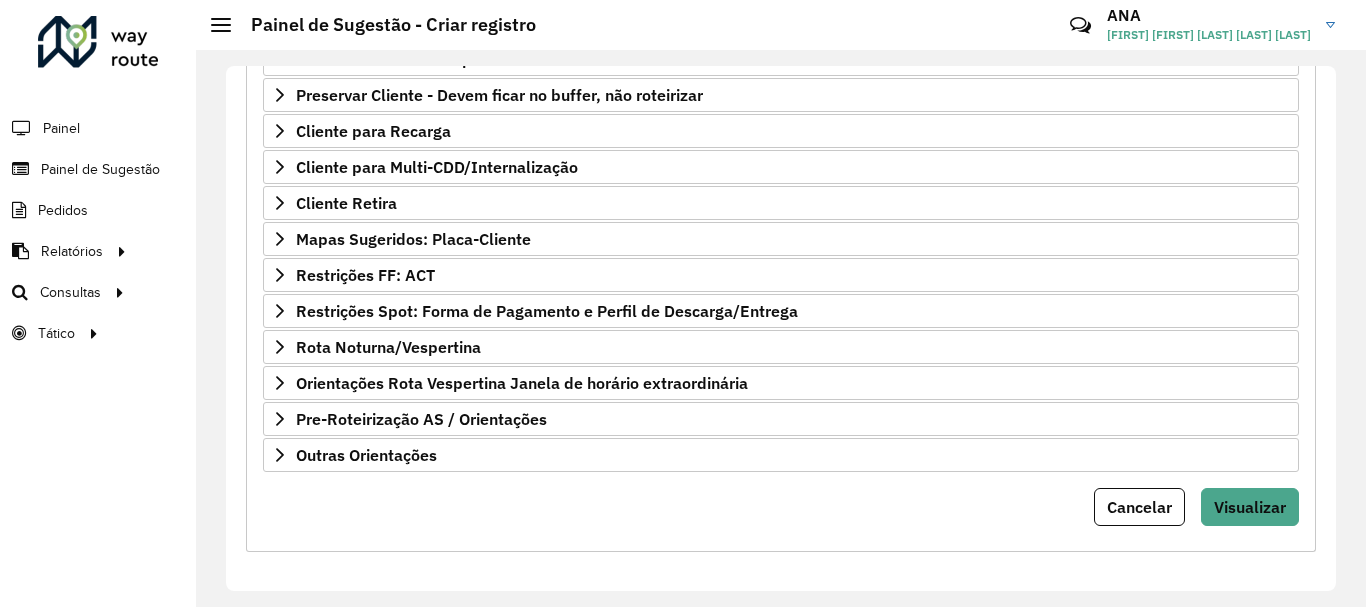 scroll, scrollTop: 390, scrollLeft: 0, axis: vertical 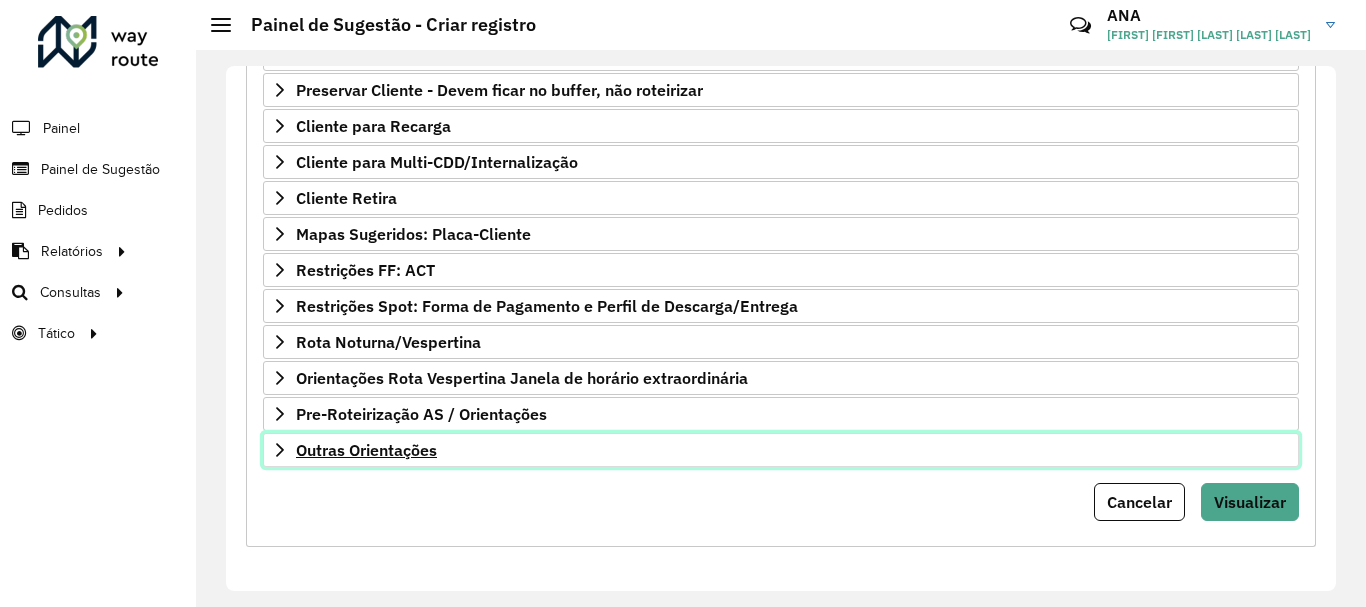 click on "Outras Orientações" at bounding box center (366, 450) 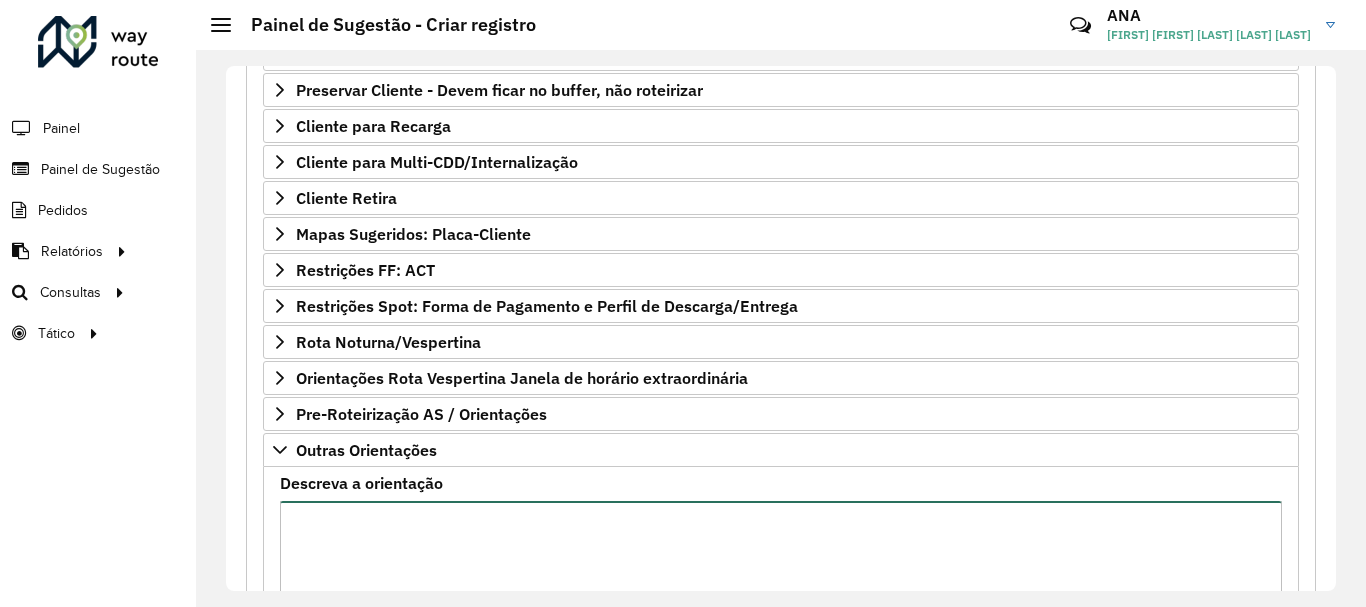 click on "Descreva a orientação" at bounding box center [781, 585] 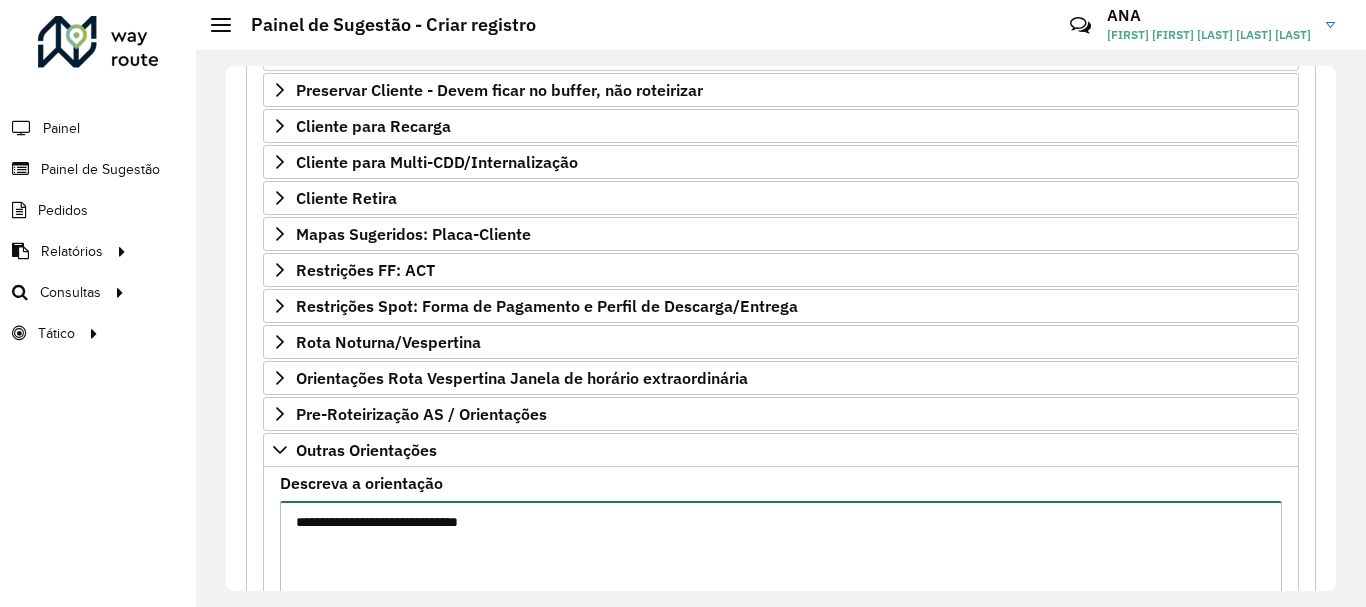 paste on "*****" 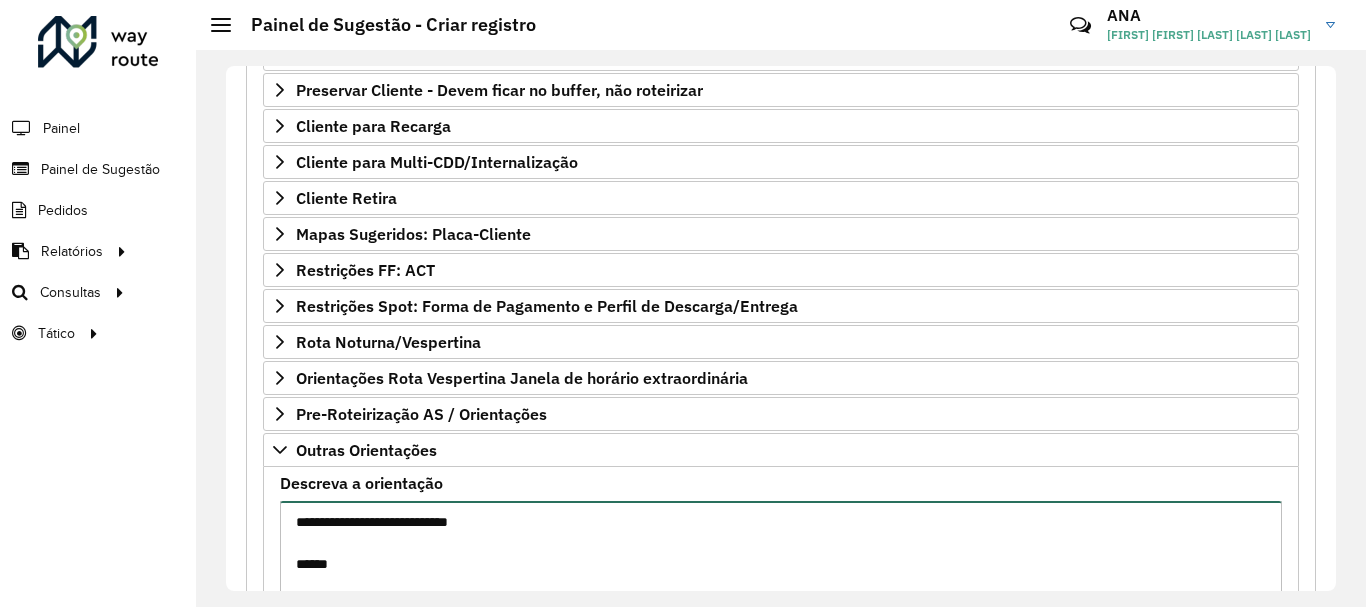 paste on "***" 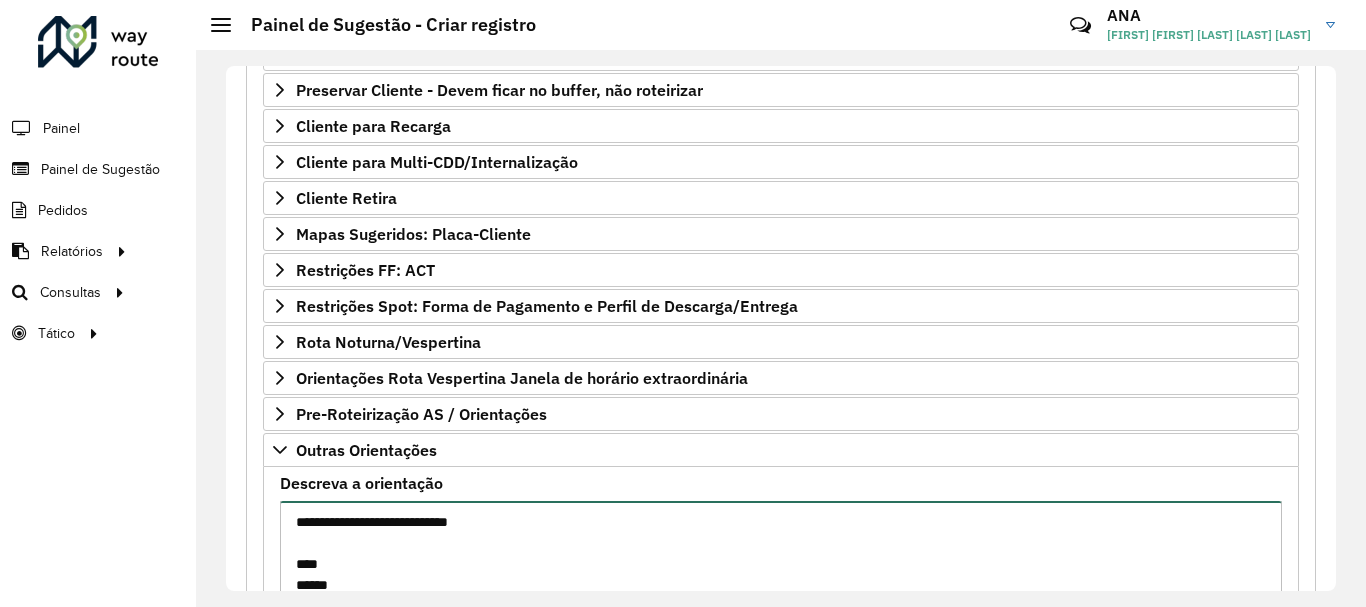 scroll, scrollTop: 414, scrollLeft: 0, axis: vertical 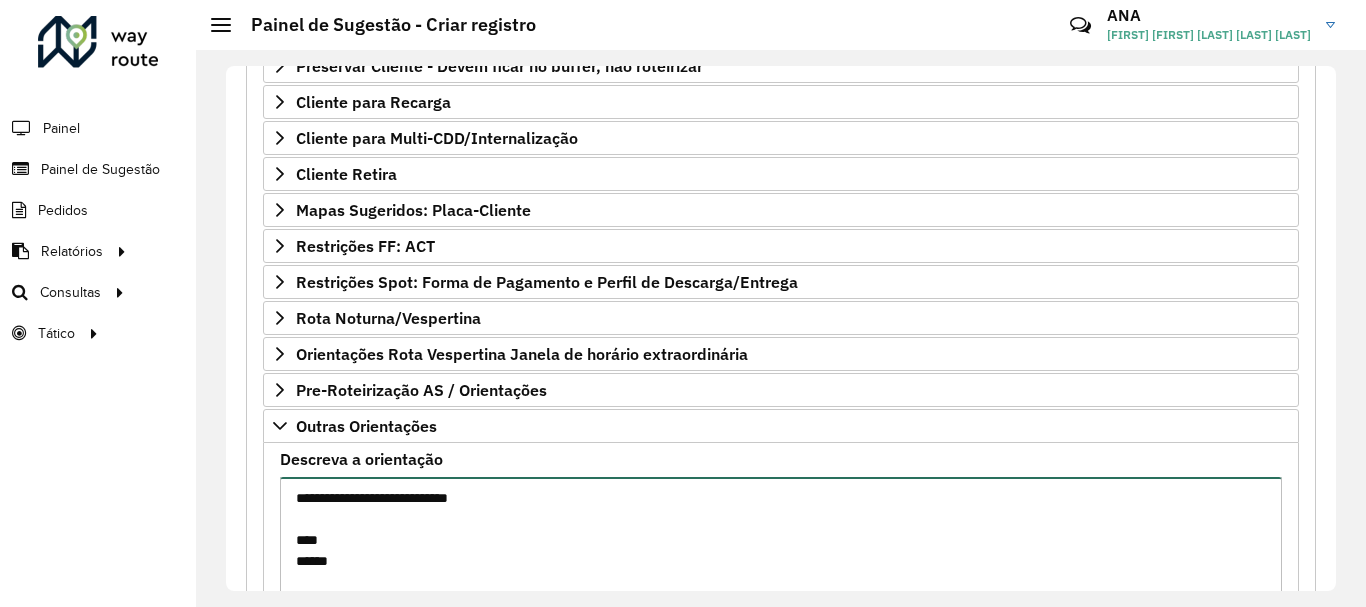 paste on "****
****" 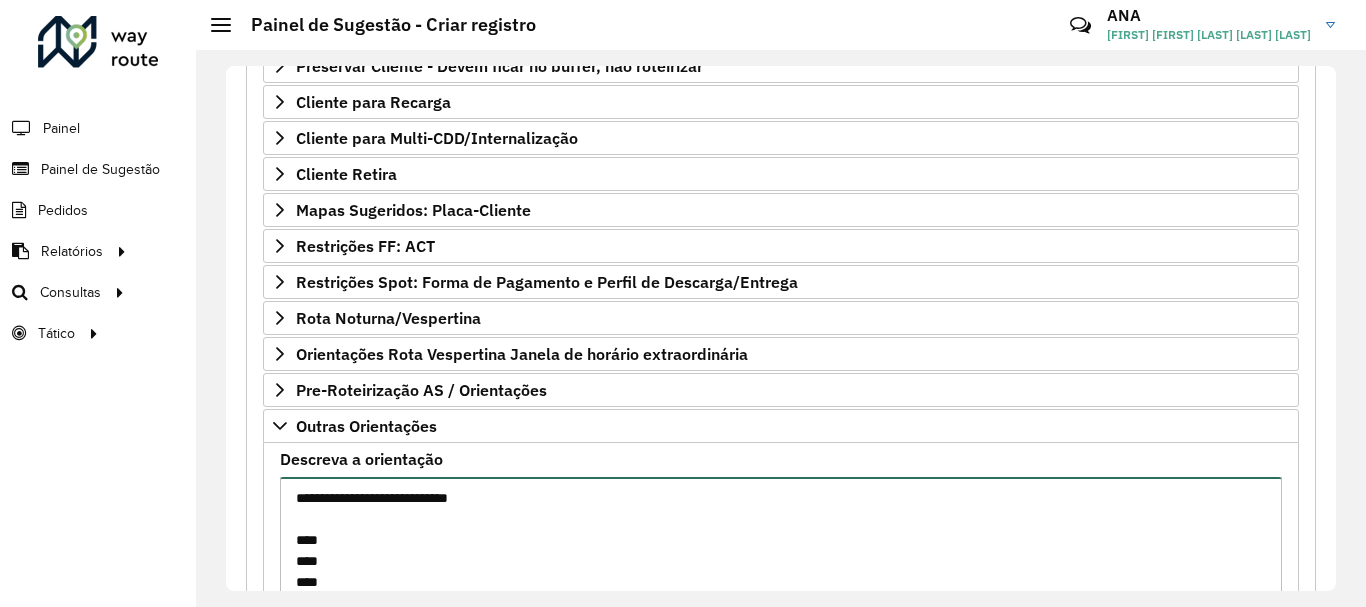 scroll, scrollTop: 456, scrollLeft: 0, axis: vertical 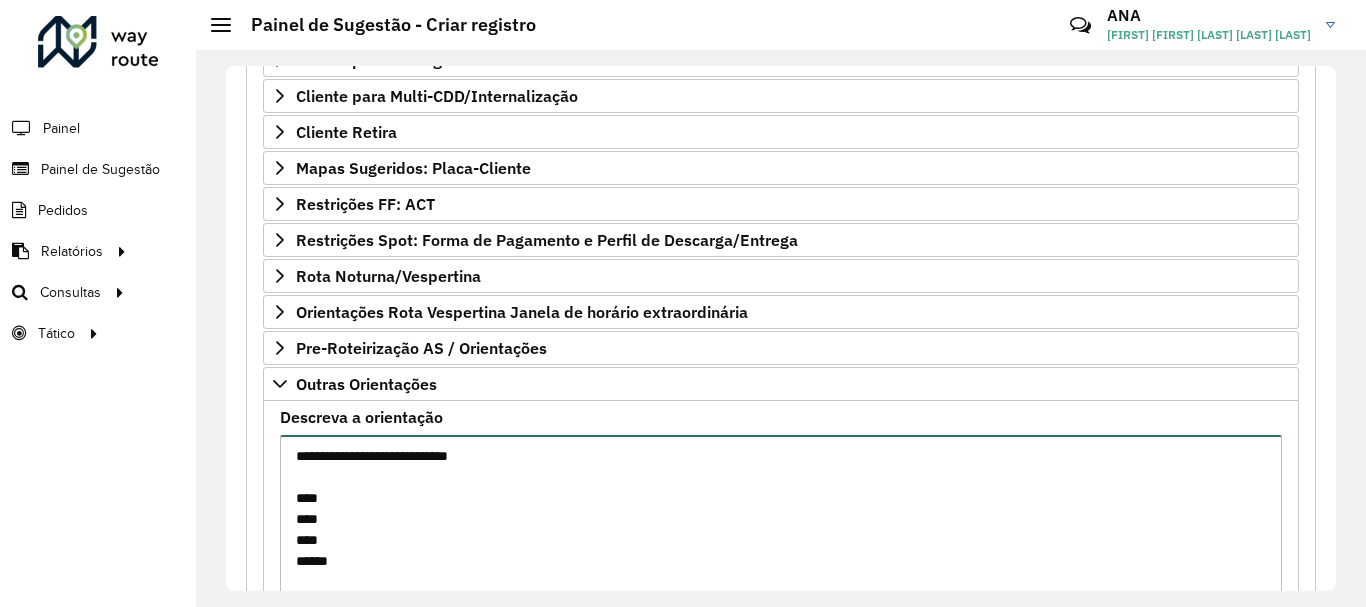 paste on "****" 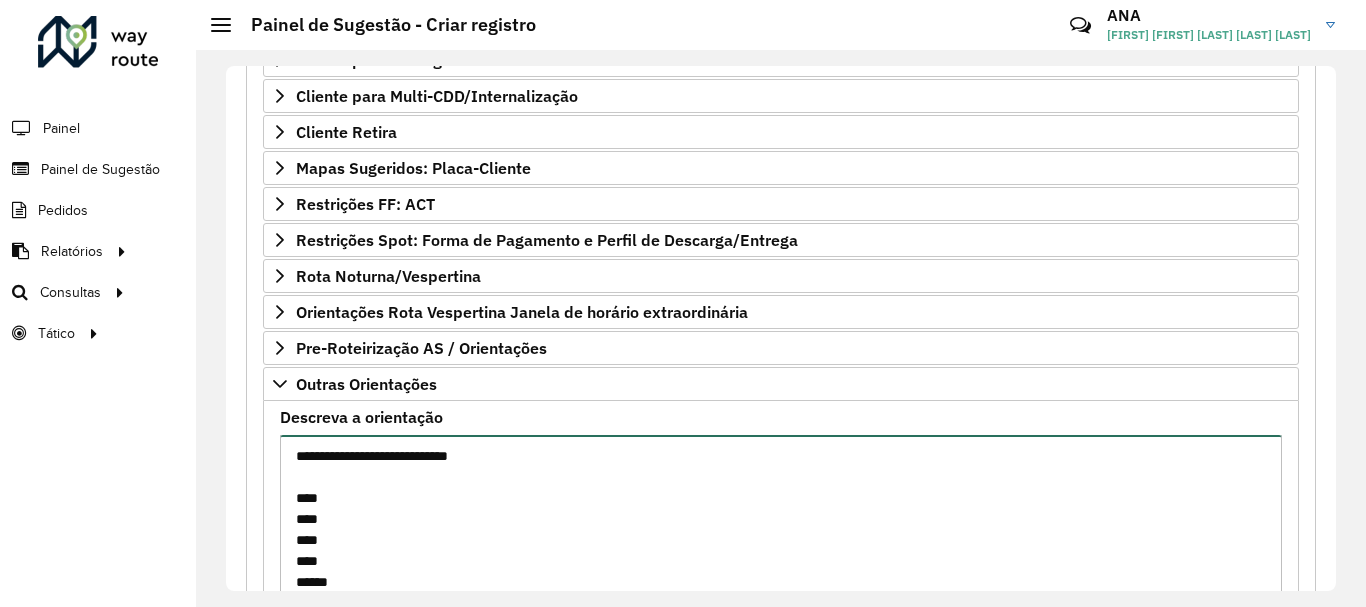 scroll, scrollTop: 8, scrollLeft: 0, axis: vertical 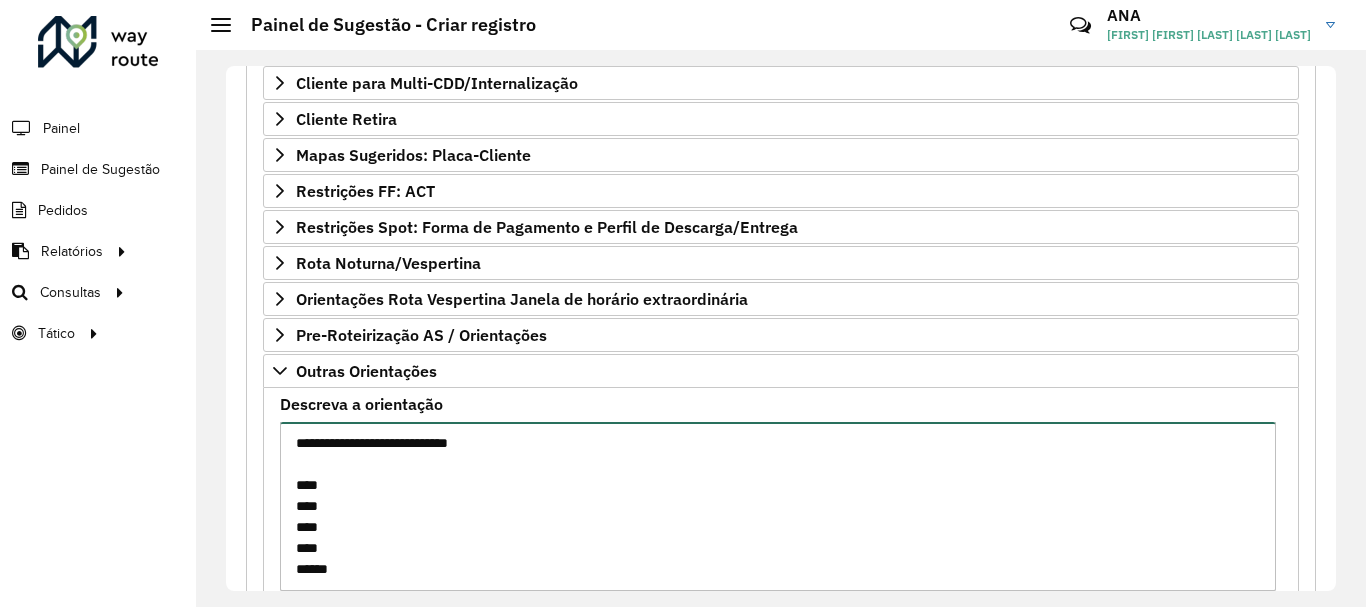 paste on "****" 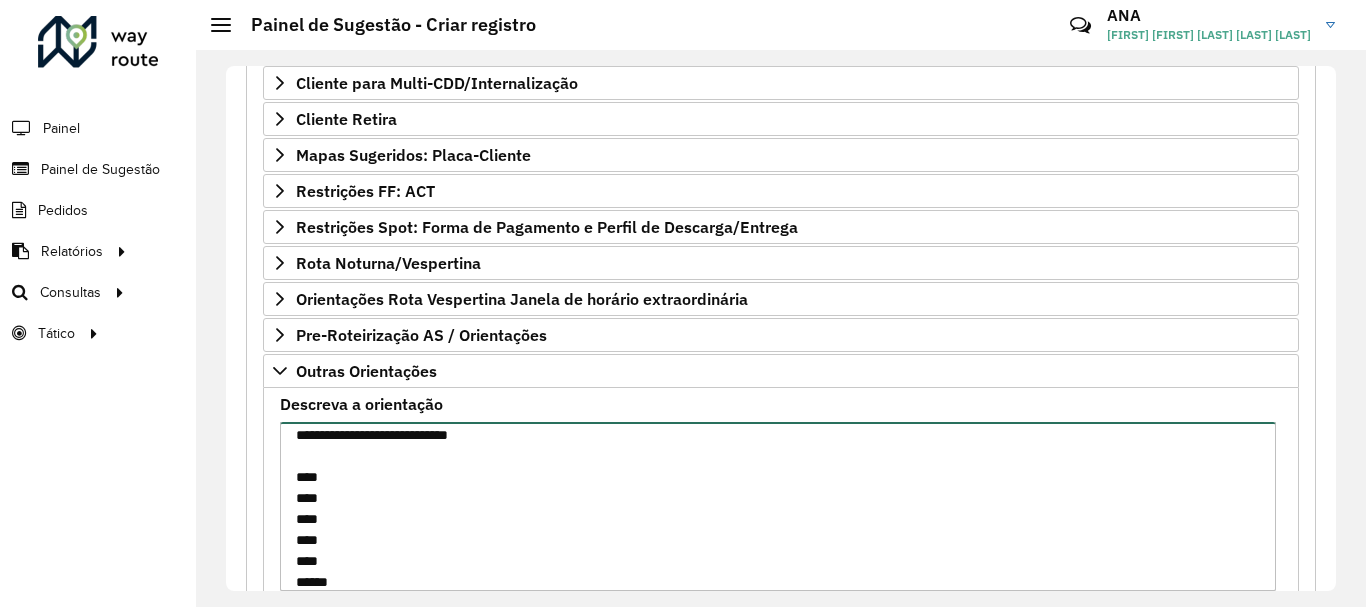 scroll, scrollTop: 29, scrollLeft: 0, axis: vertical 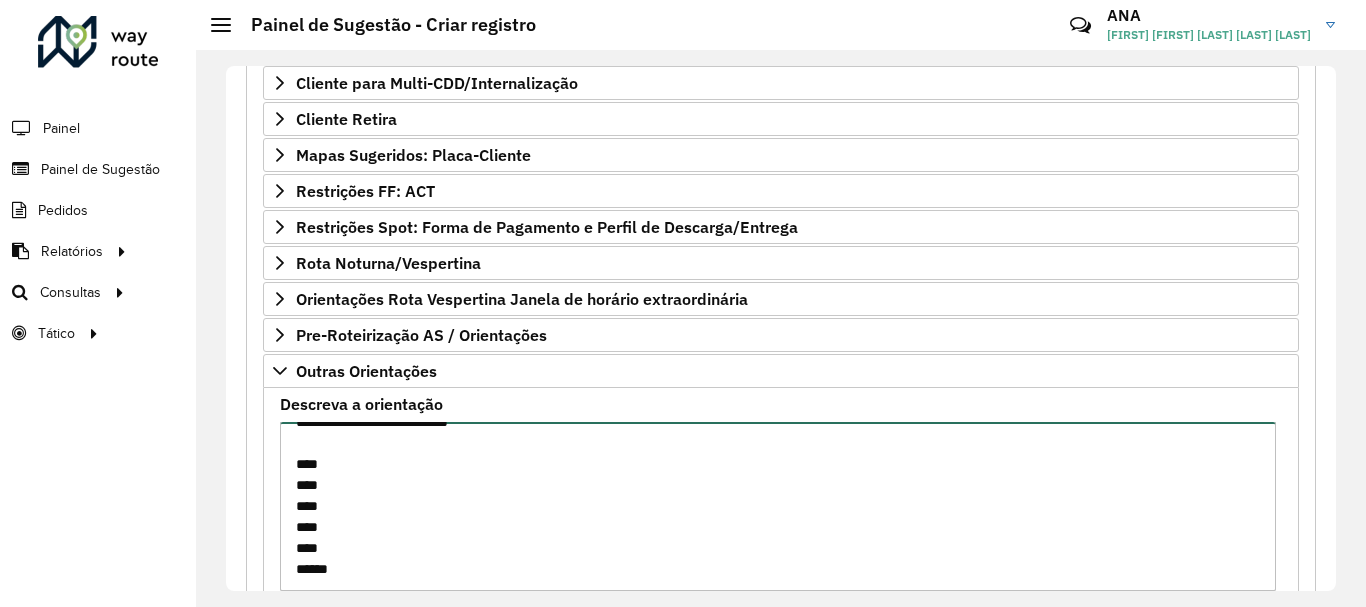 type on "**********" 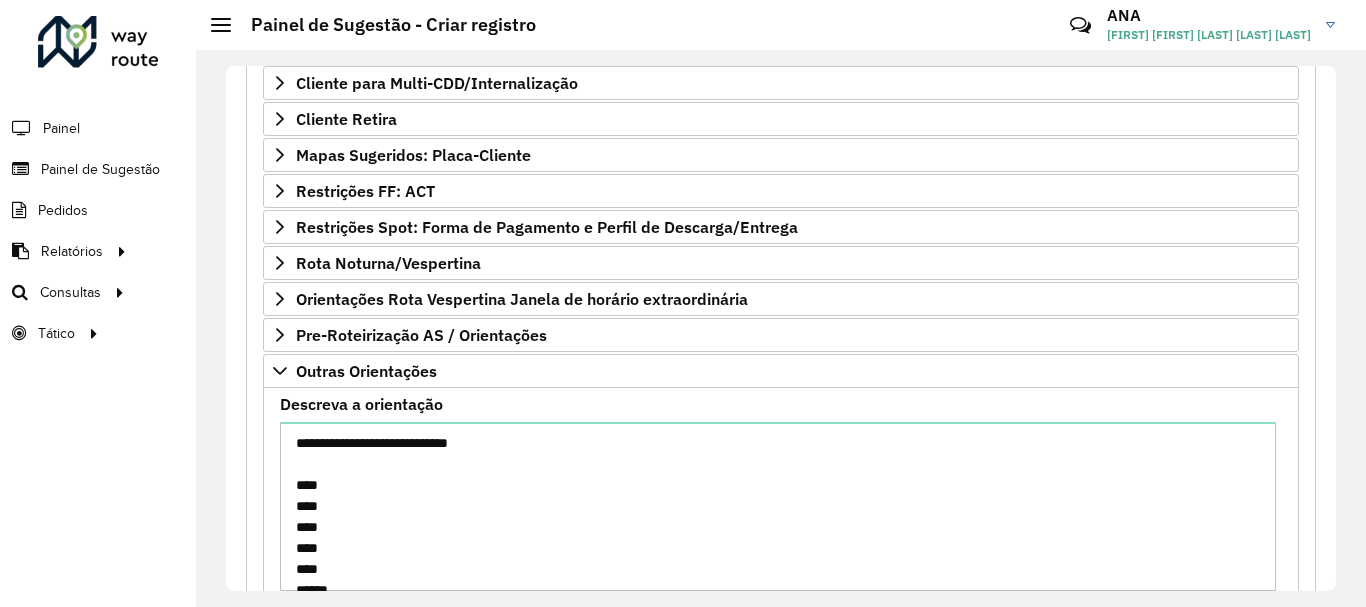 drag, startPoint x: 1337, startPoint y: 369, endPoint x: 1336, endPoint y: 354, distance: 15.033297 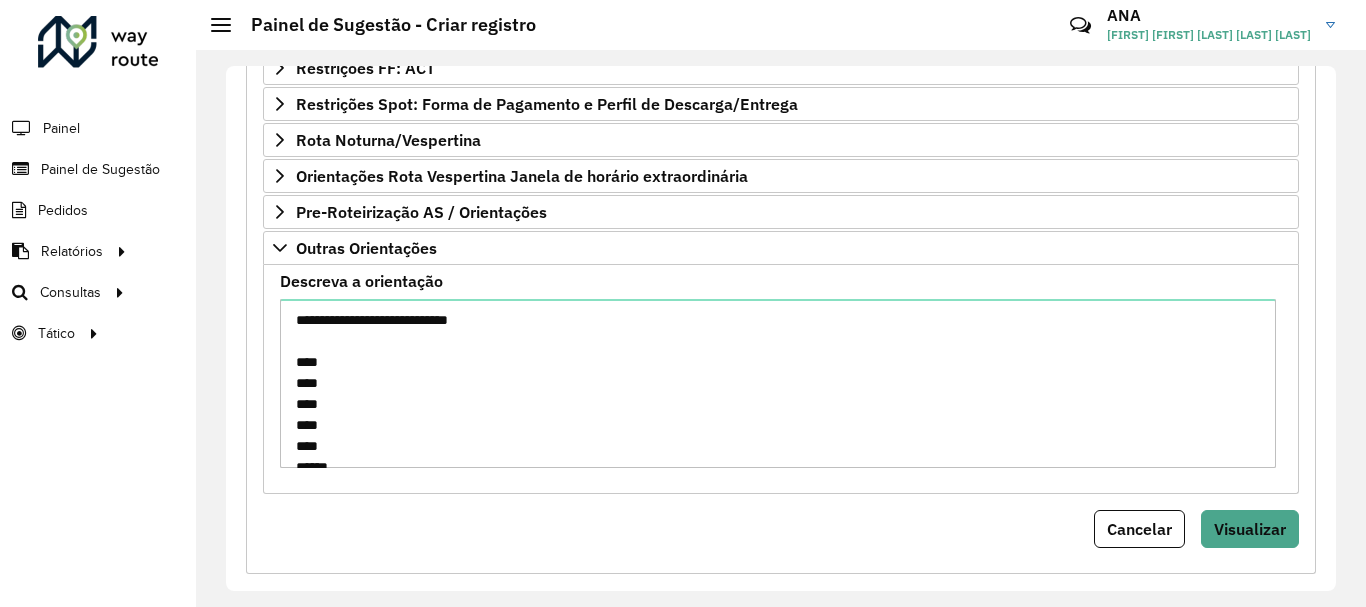scroll, scrollTop: 619, scrollLeft: 0, axis: vertical 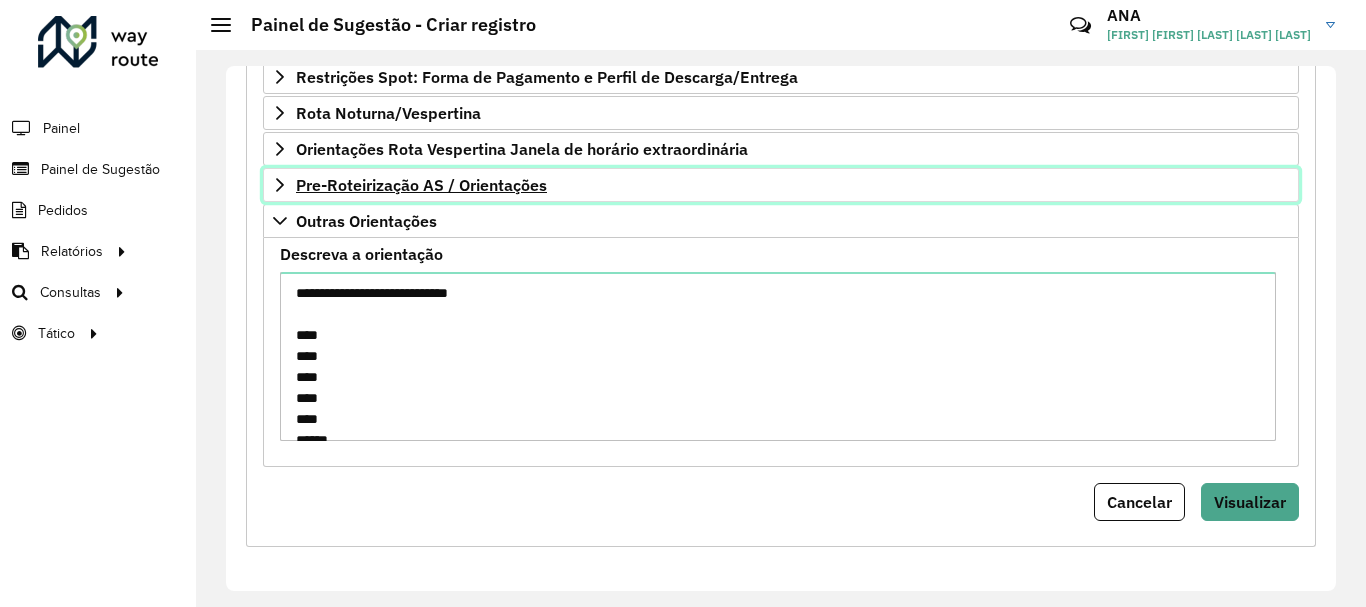 click 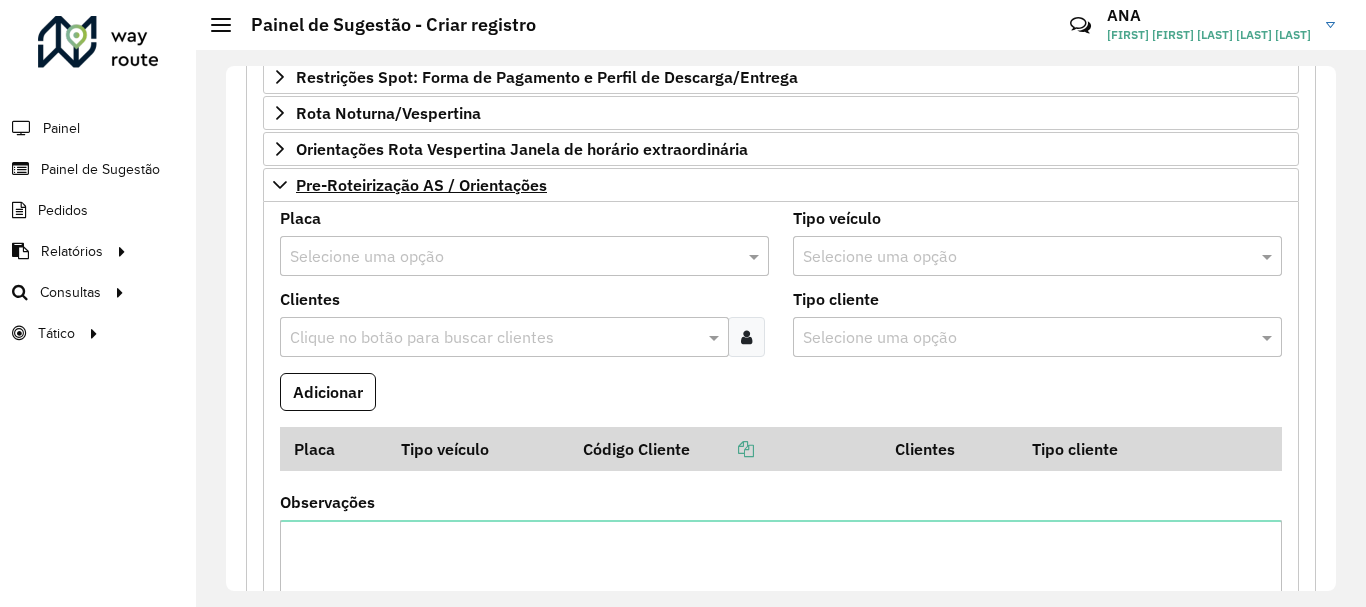 click at bounding box center (504, 257) 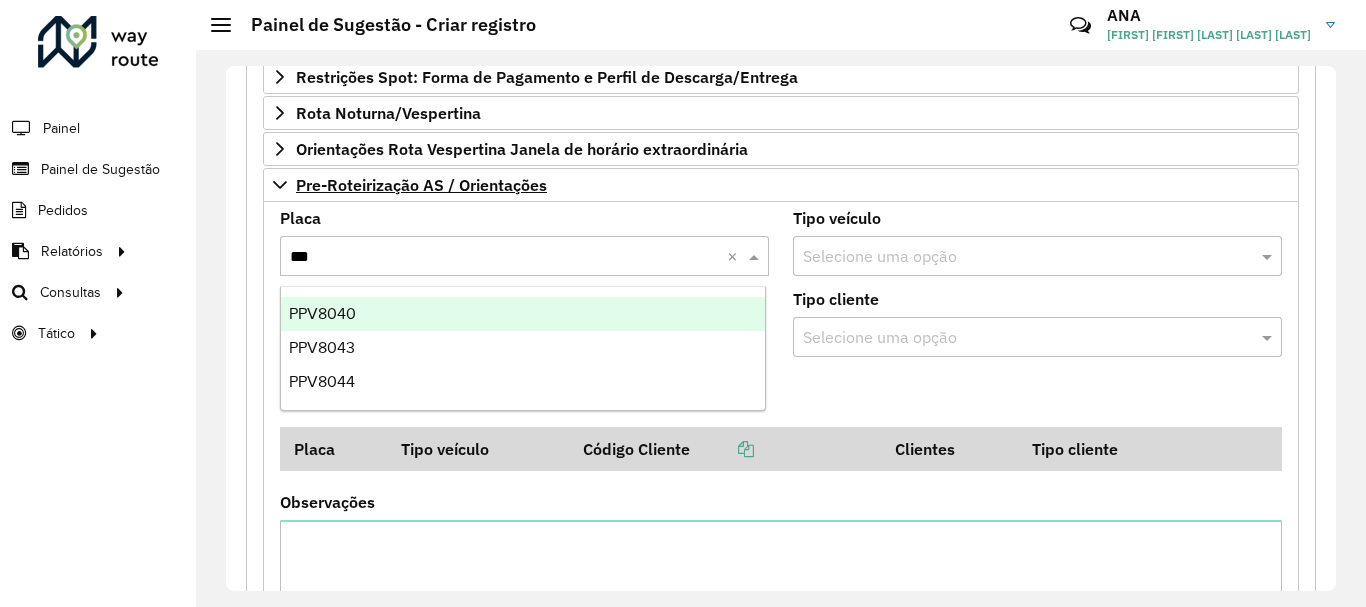 type on "****" 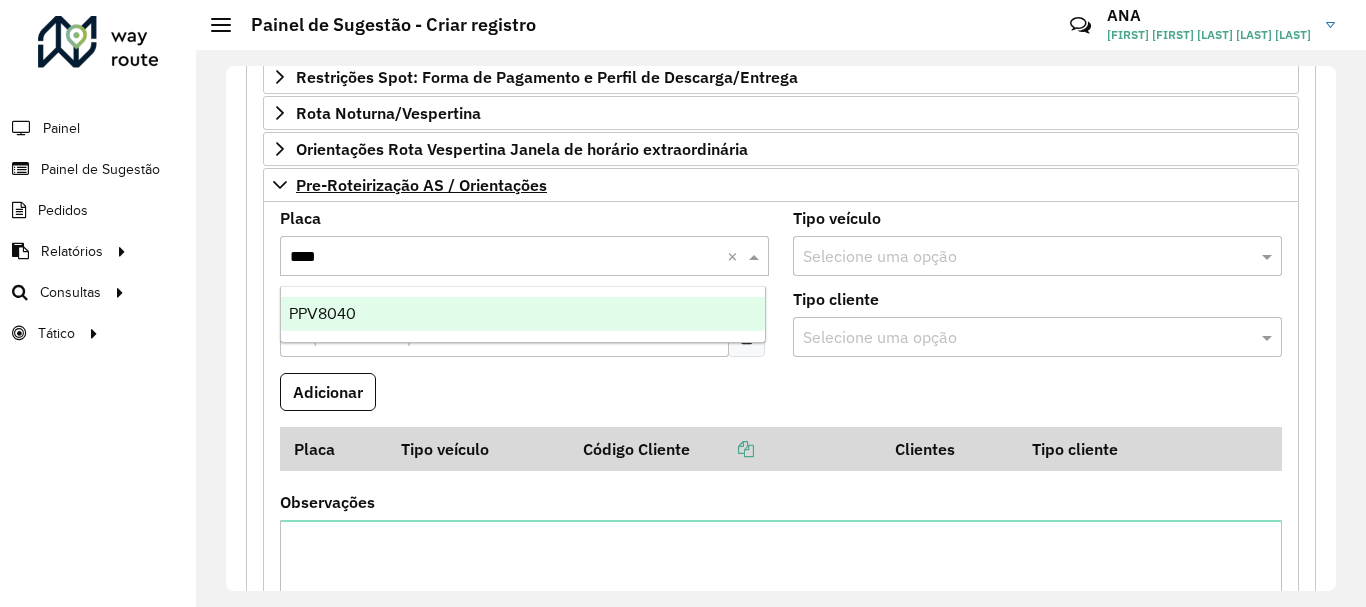 type 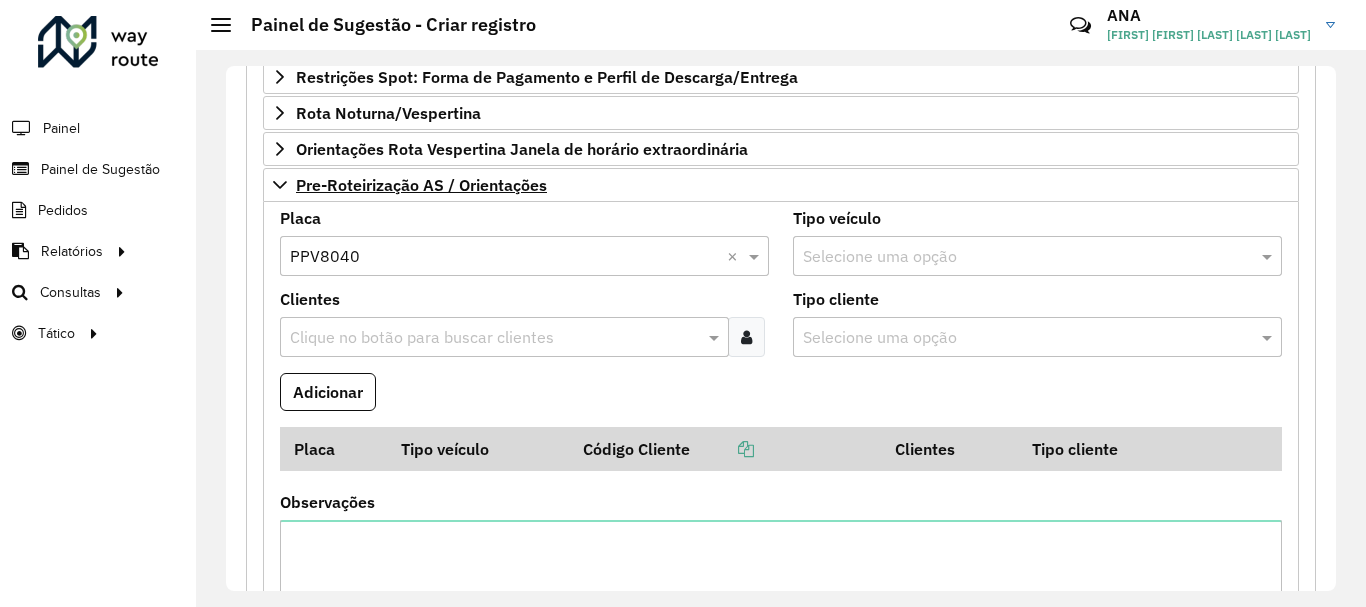 paste on "*****" 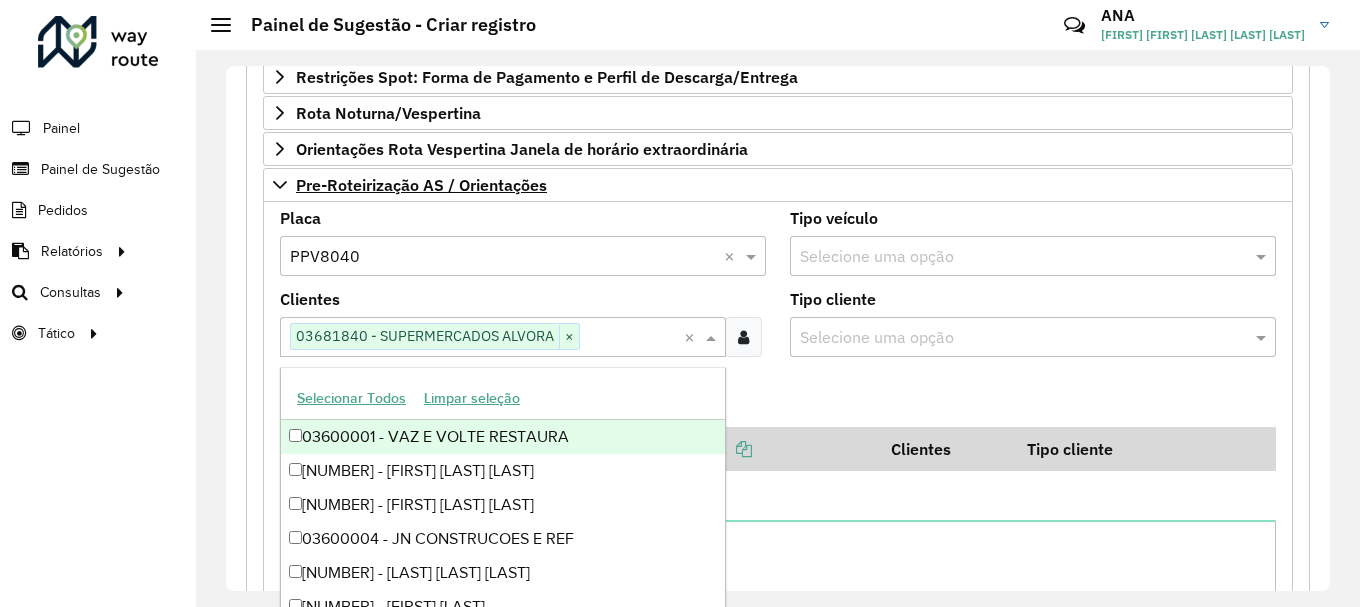 paste on "*****" 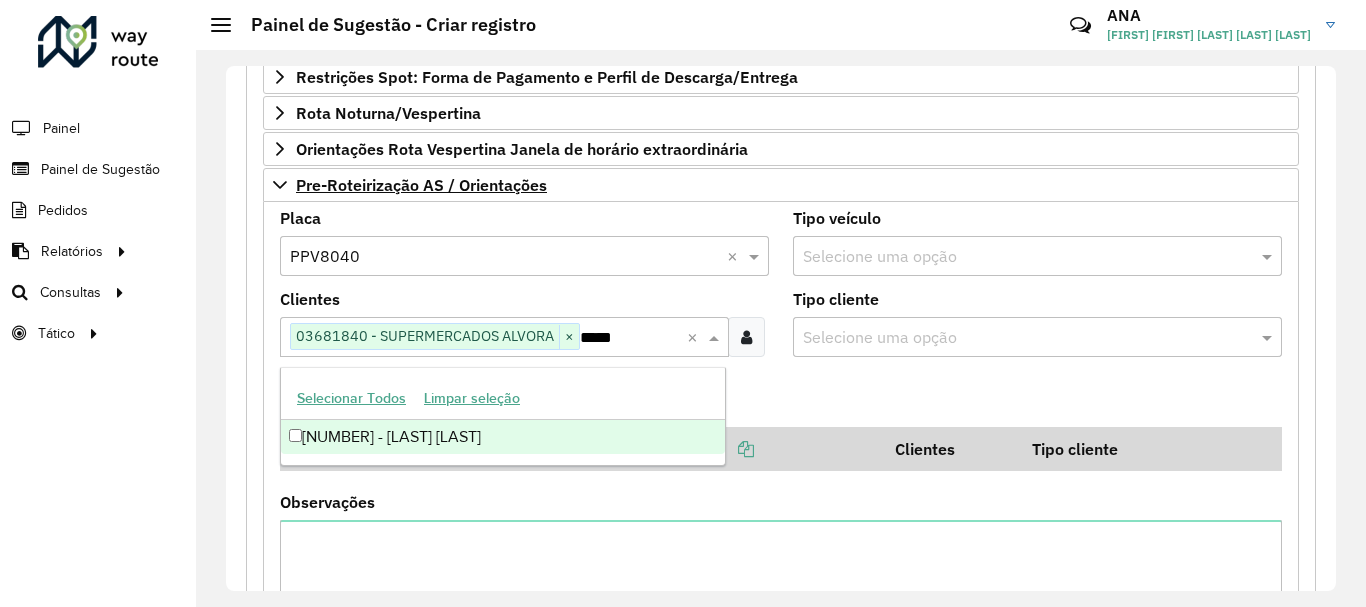 type 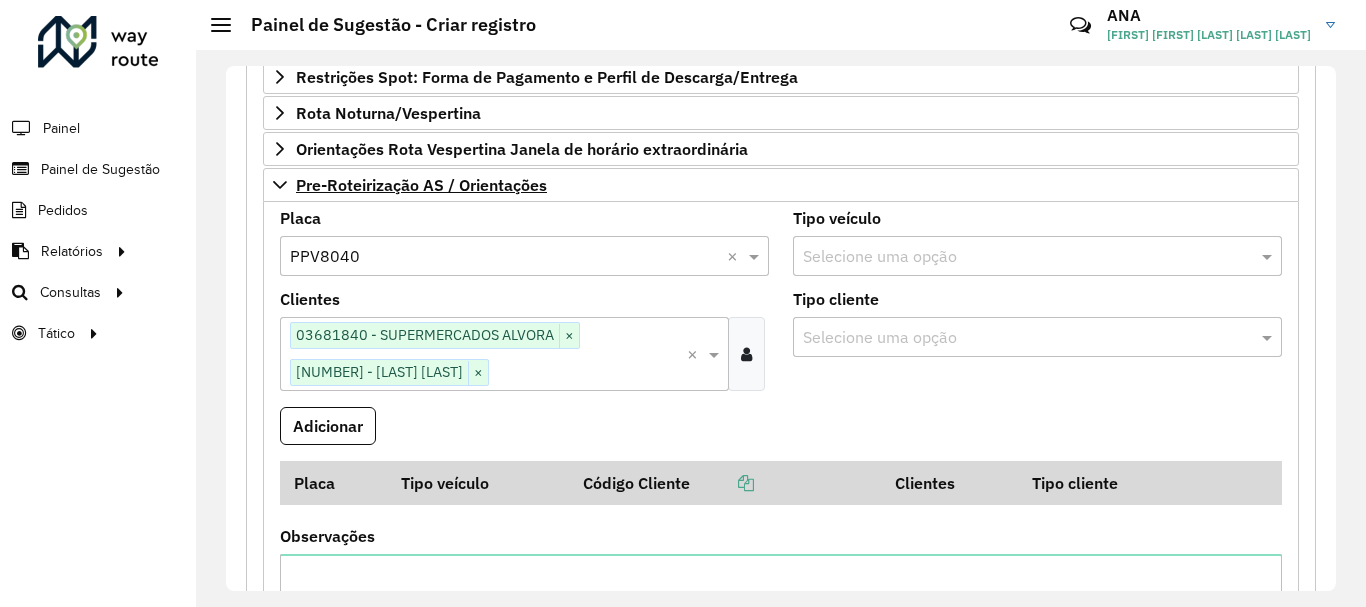 type 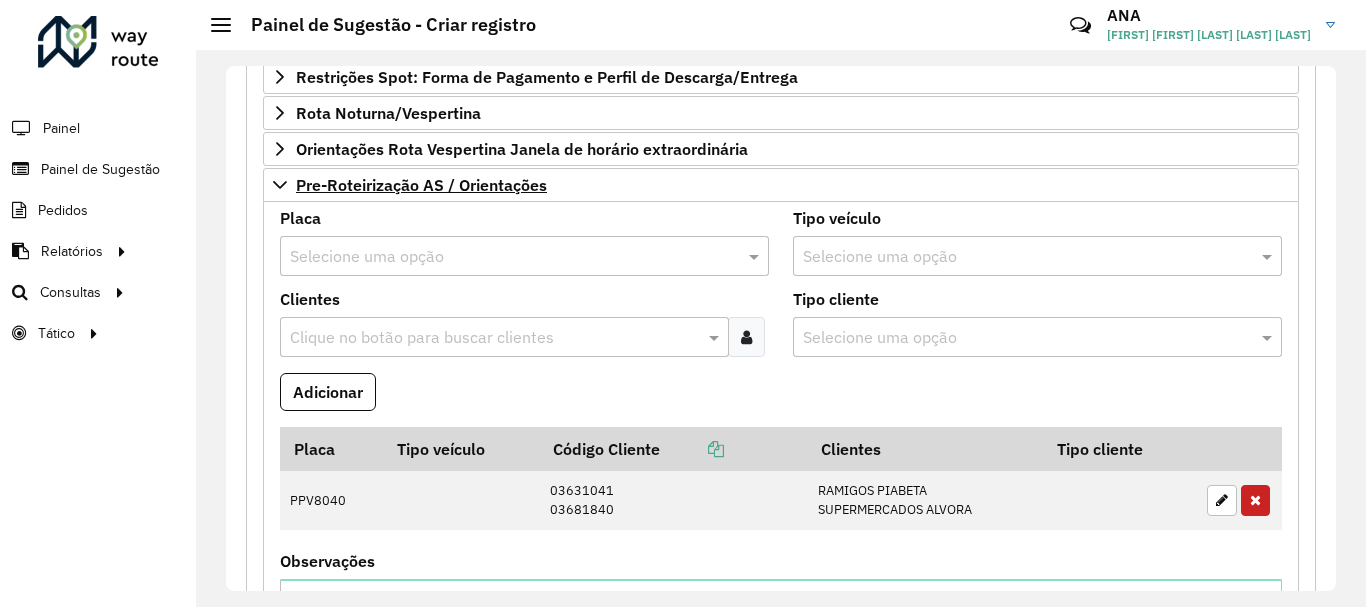 click at bounding box center (504, 257) 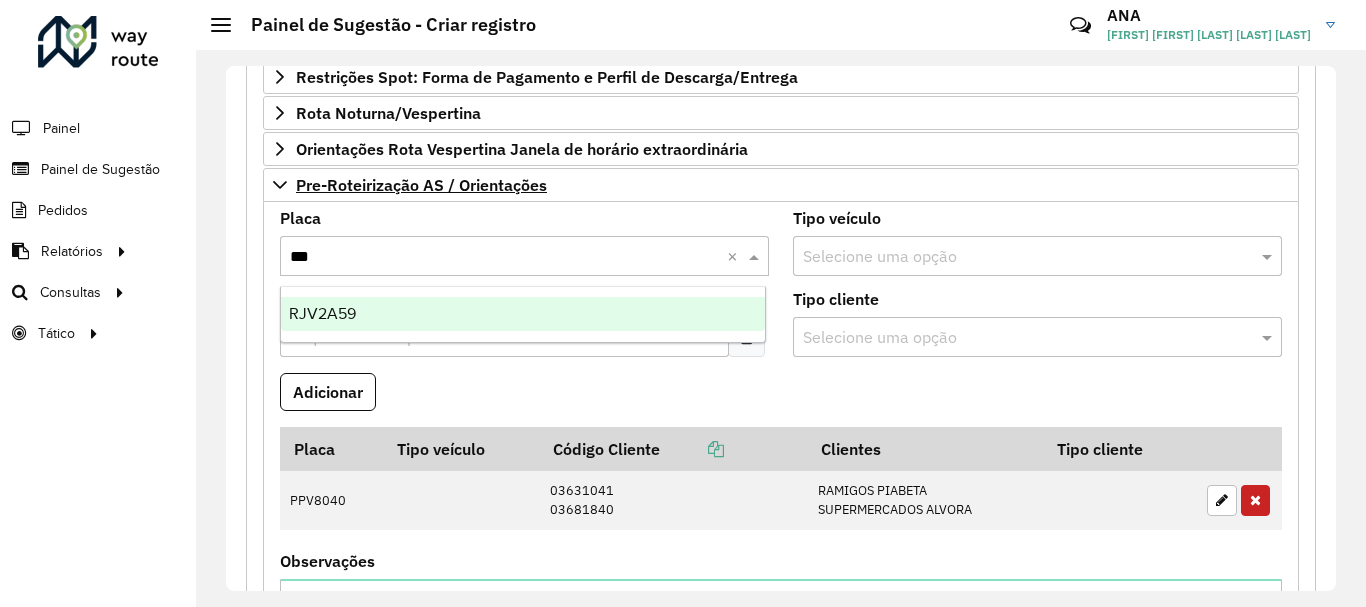 type on "****" 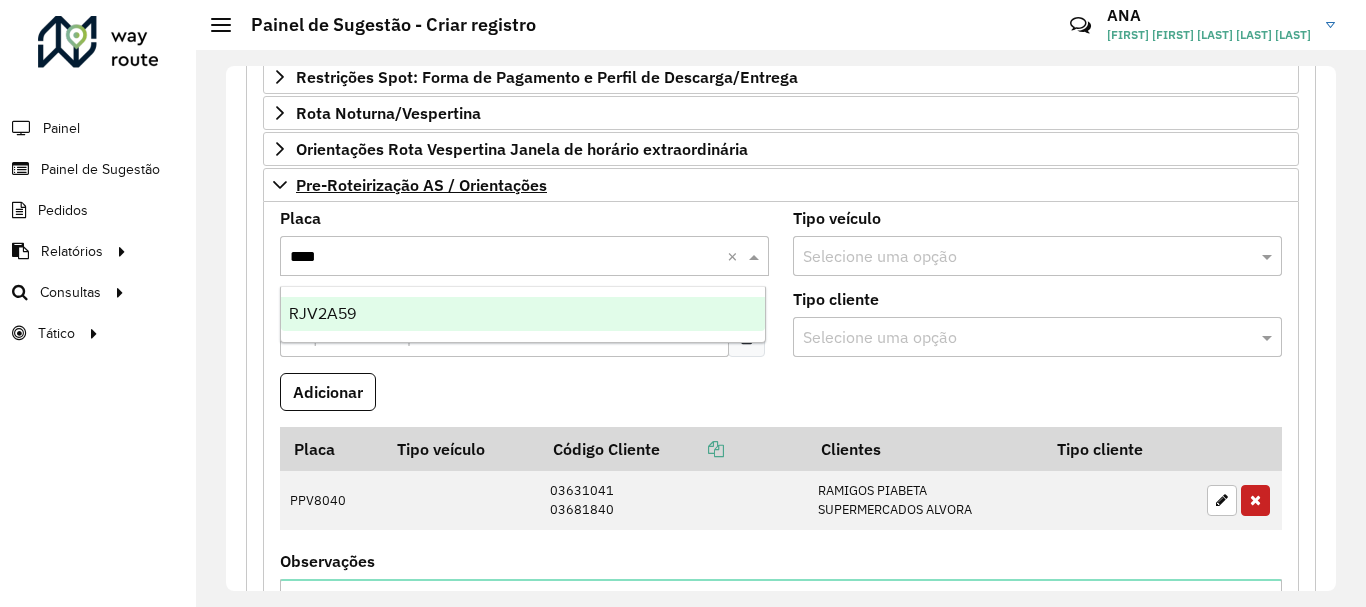 type 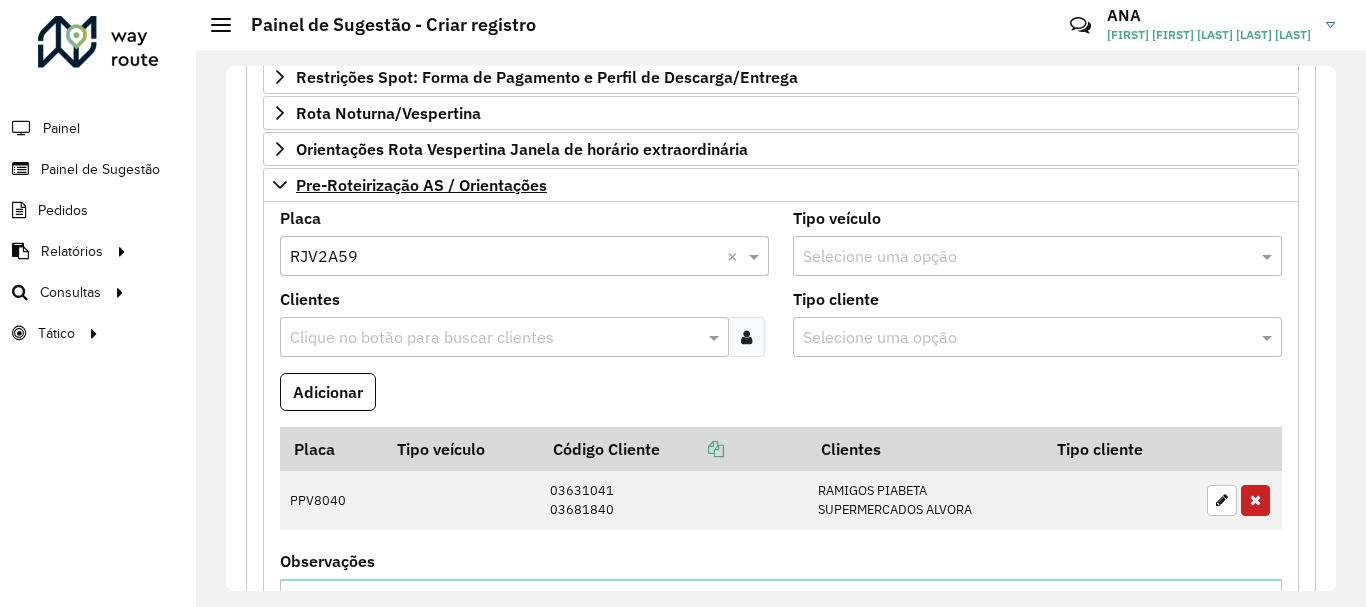 paste on "*****" 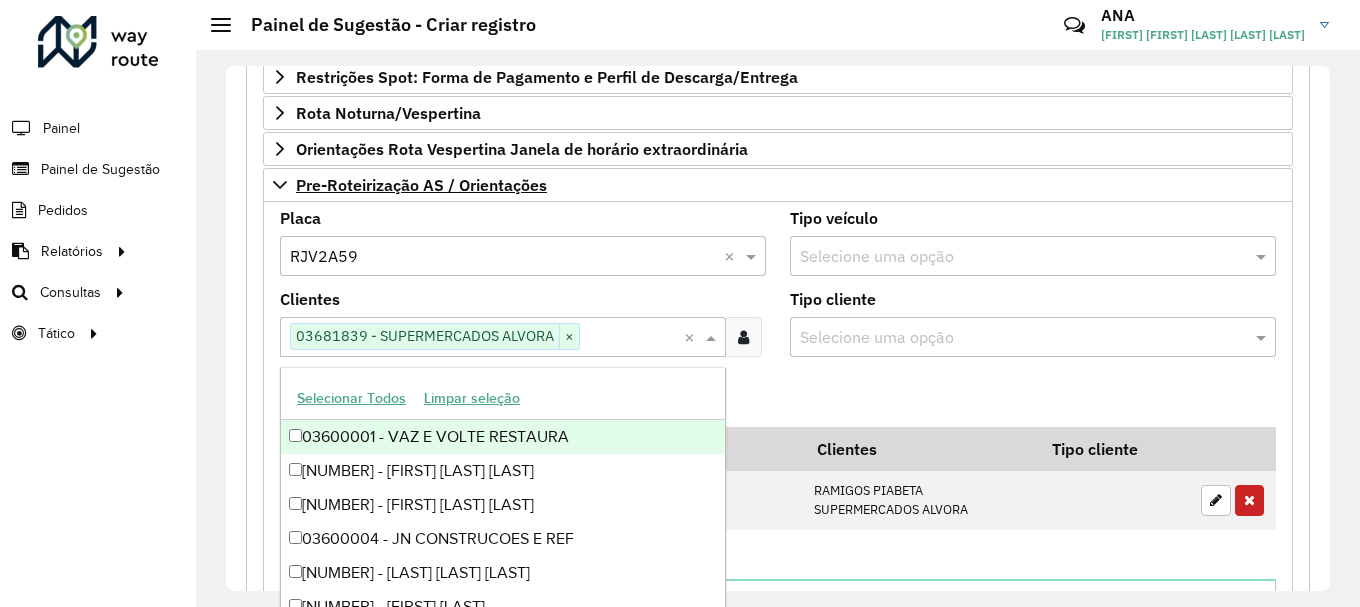 paste on "*****" 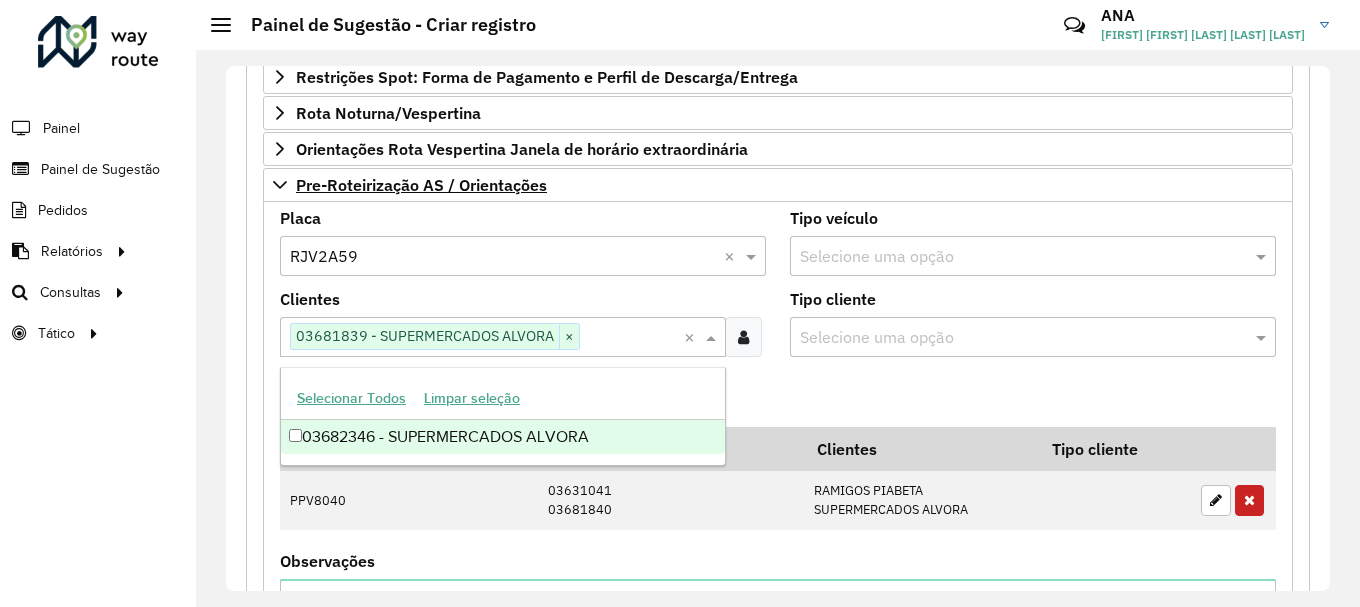 type on "*****" 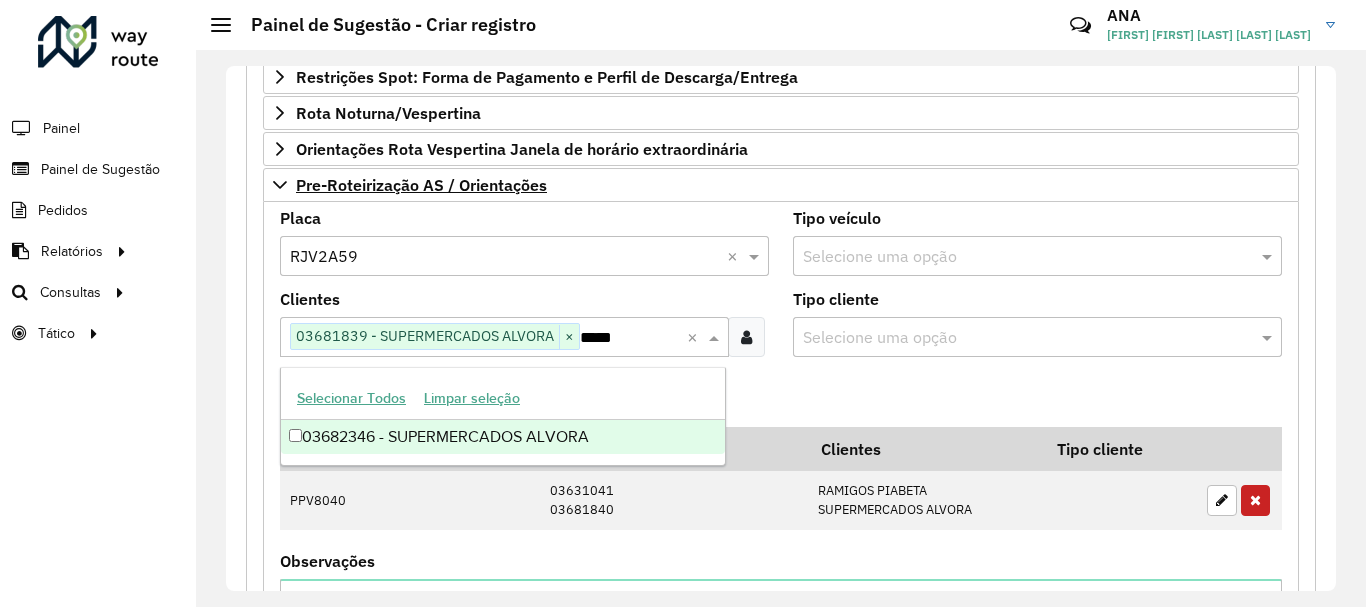 type 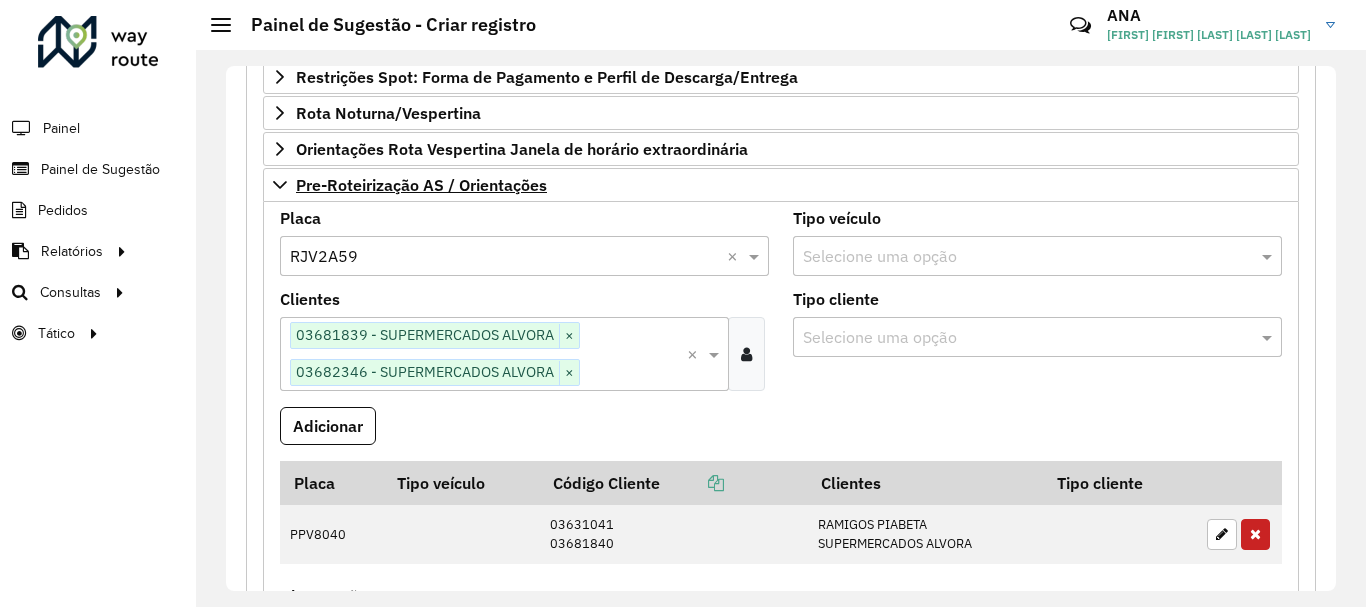 click on "Adicionar" at bounding box center [328, 426] 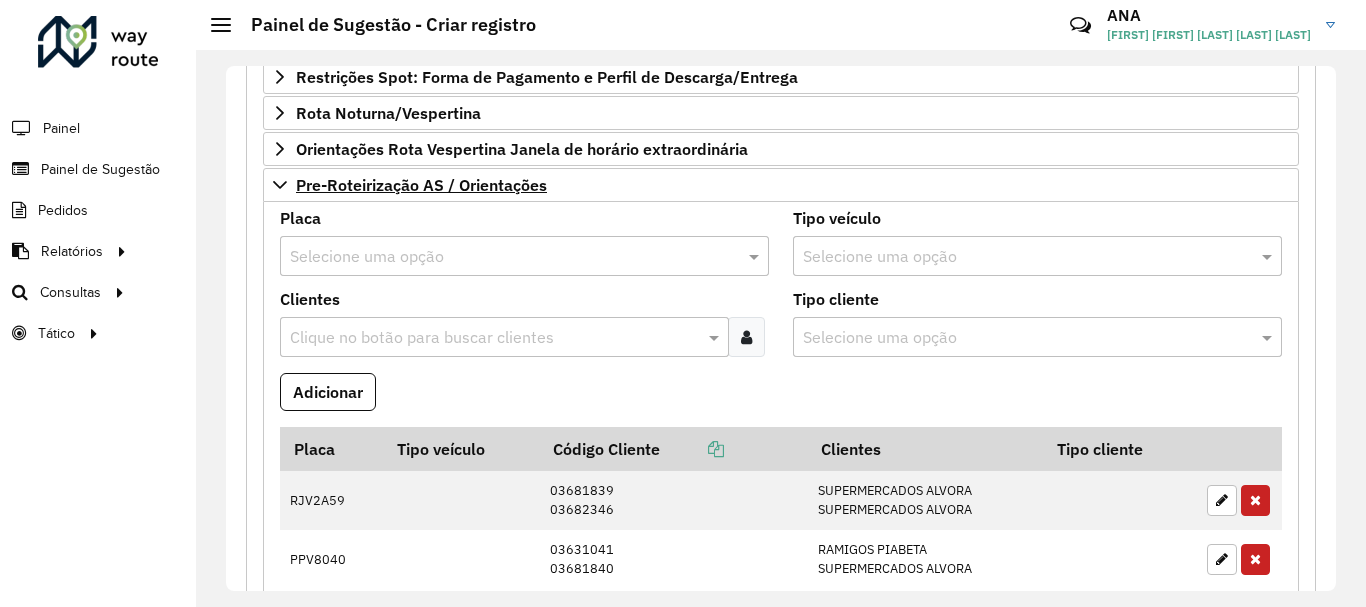 click at bounding box center [504, 257] 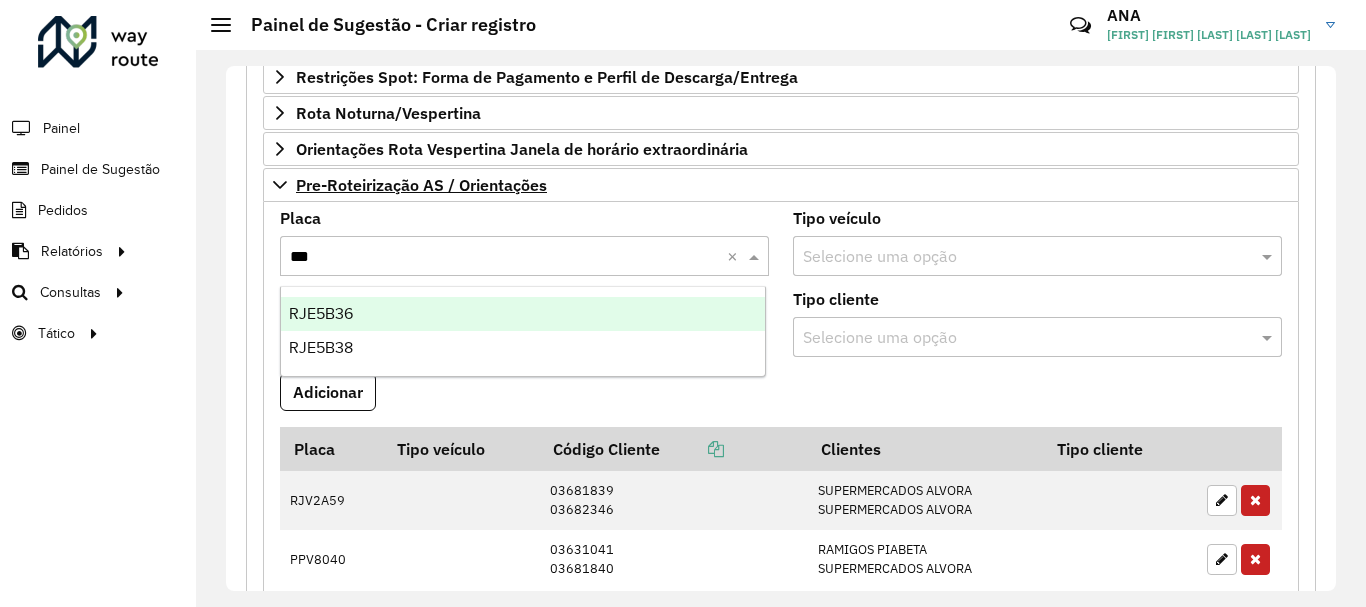 type on "****" 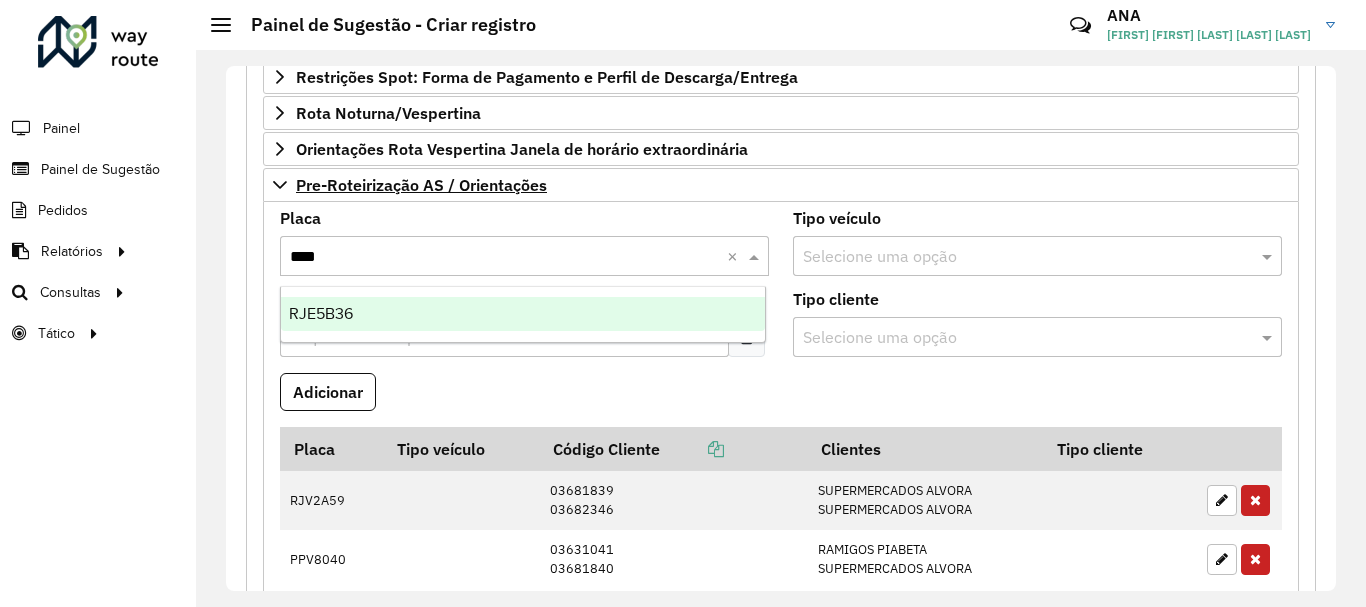 type 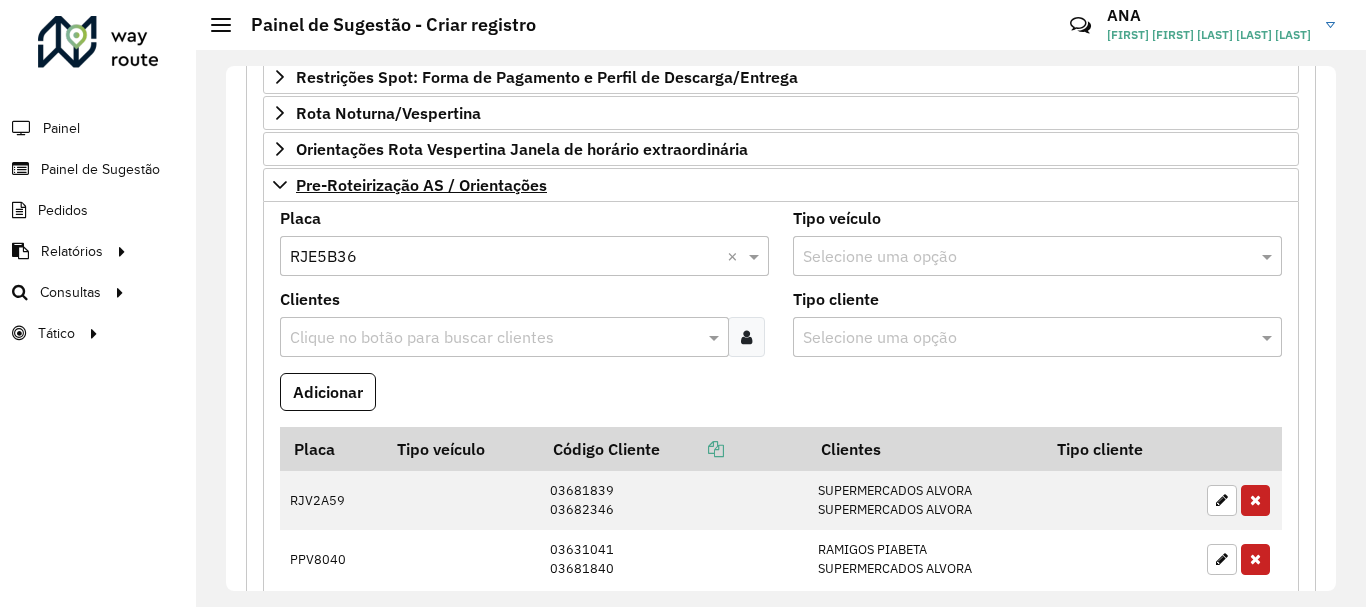 paste on "*****" 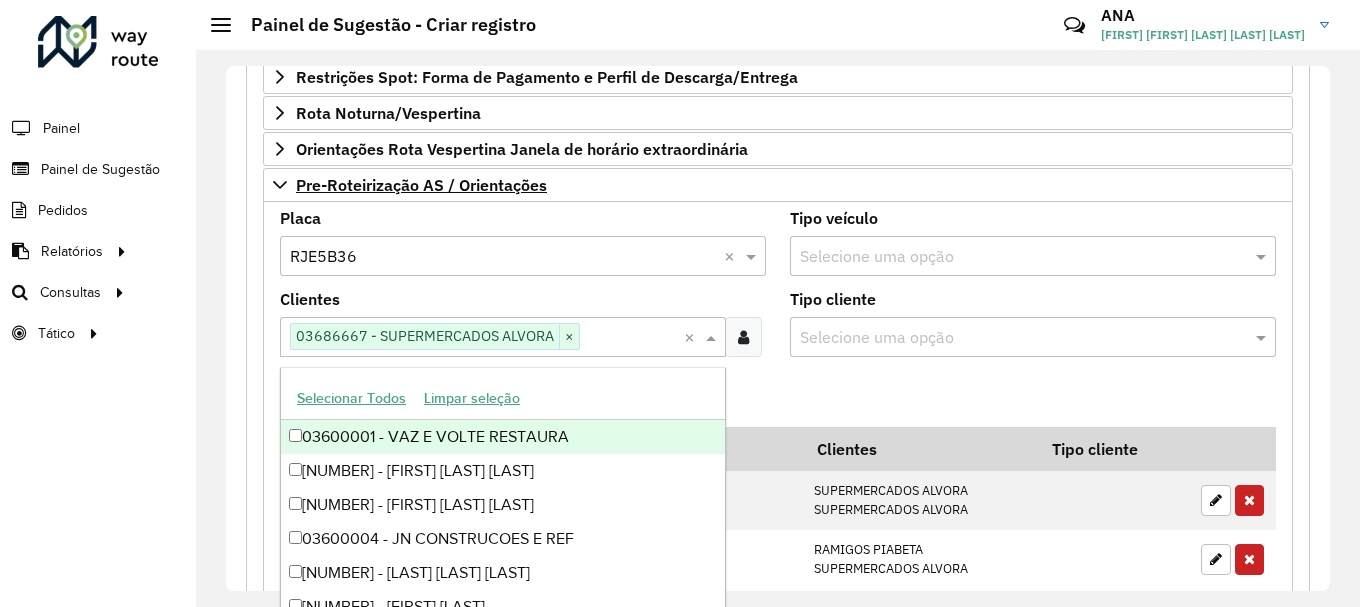 paste on "*****" 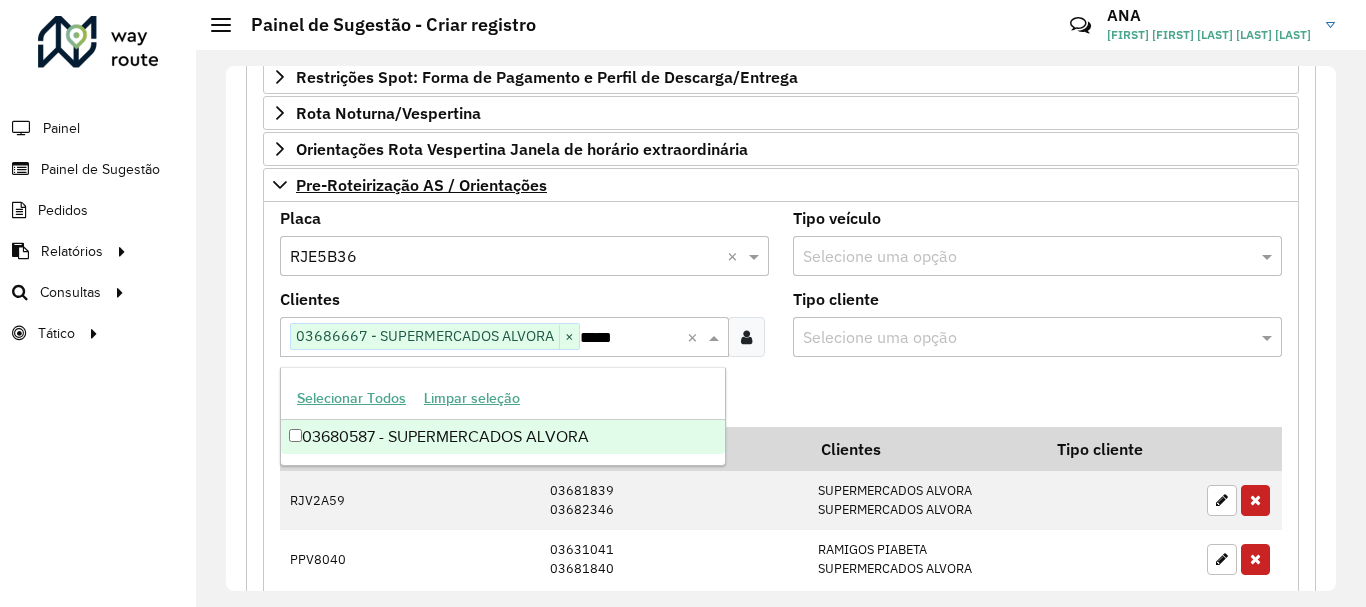 type 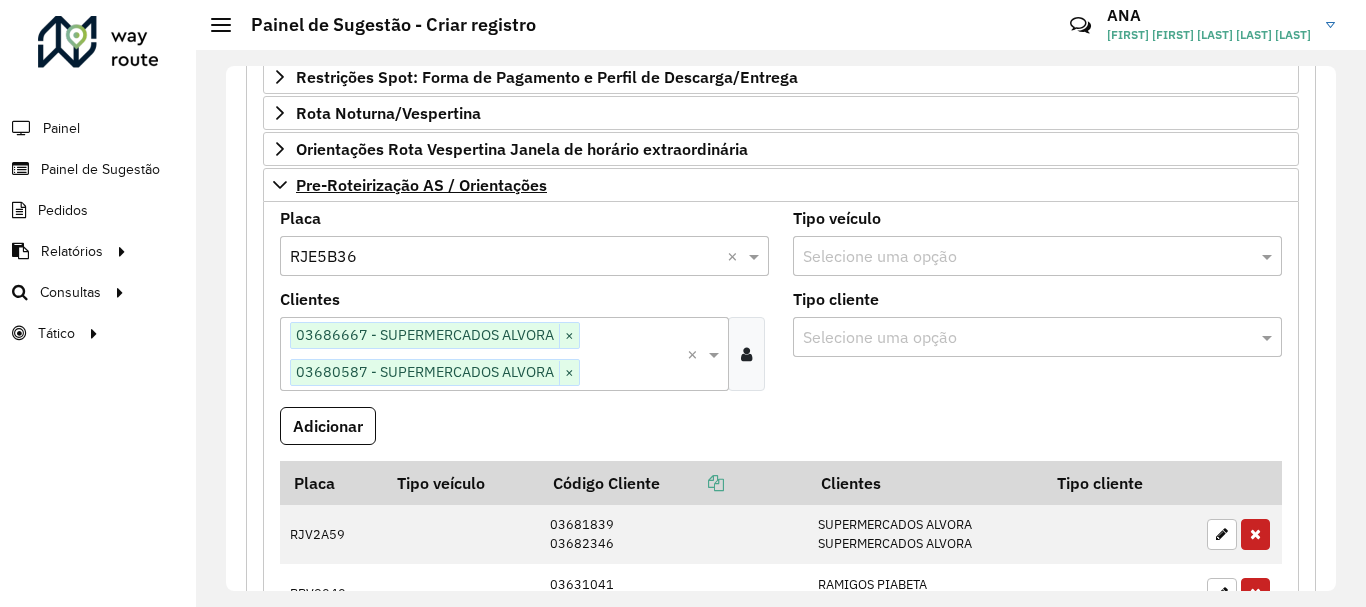 click on "Adicionar" at bounding box center (328, 426) 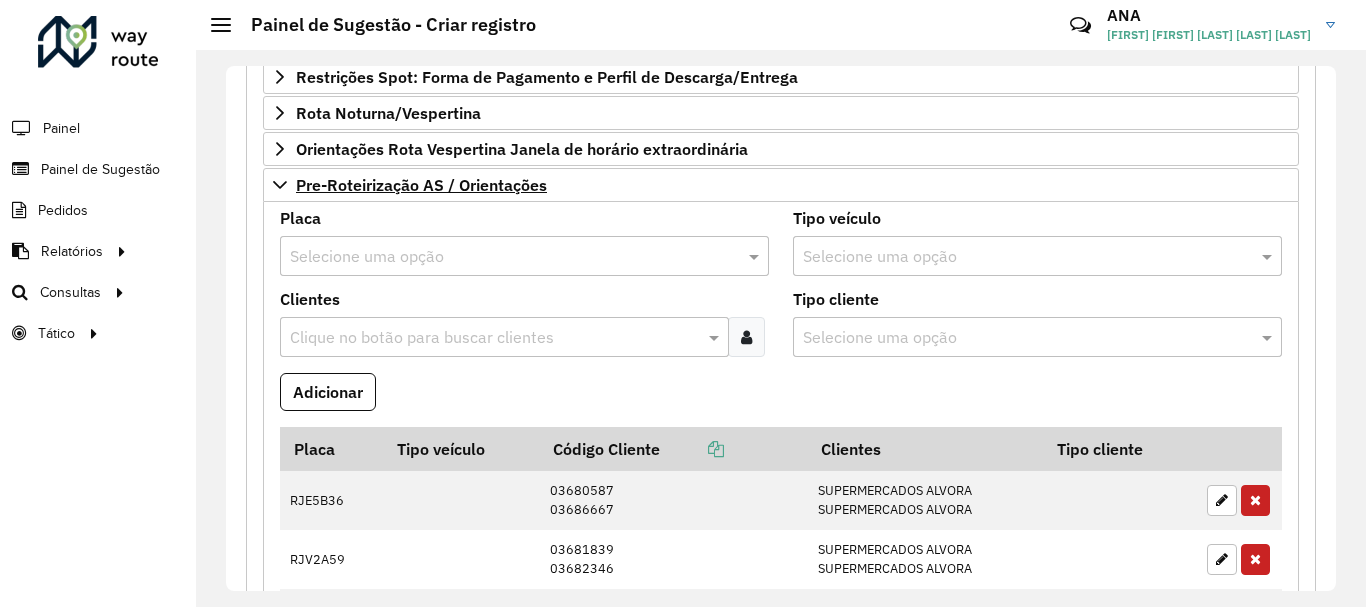 click on "Selecione uma opção" at bounding box center (524, 256) 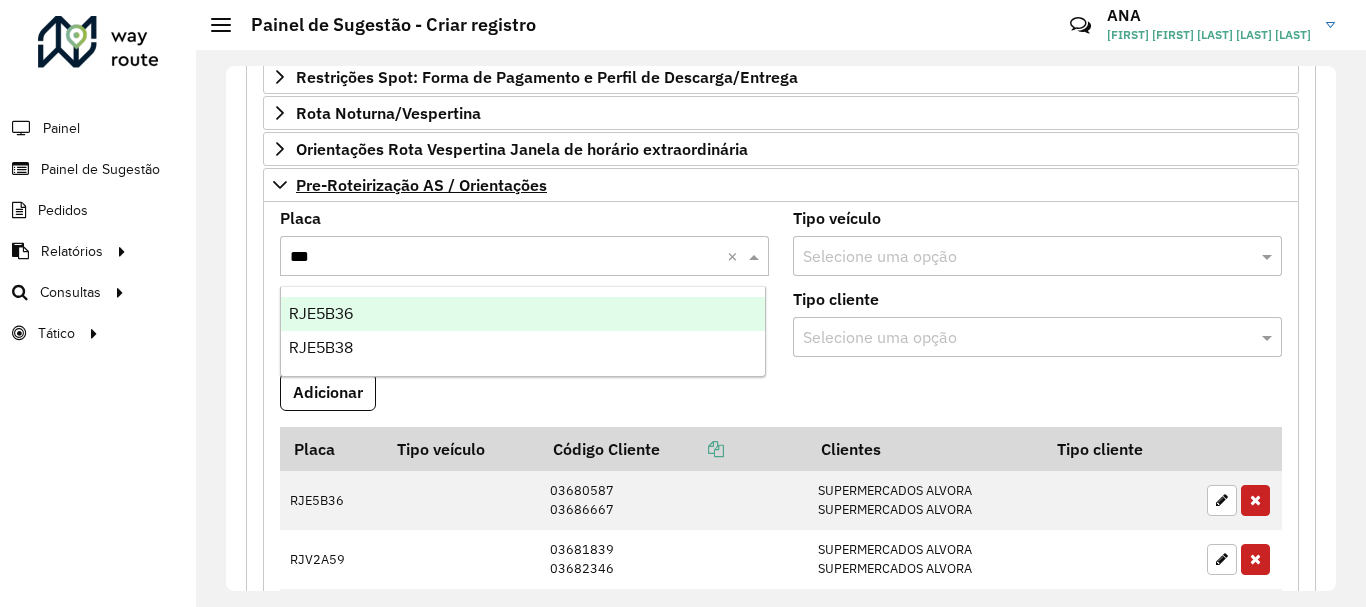 type on "****" 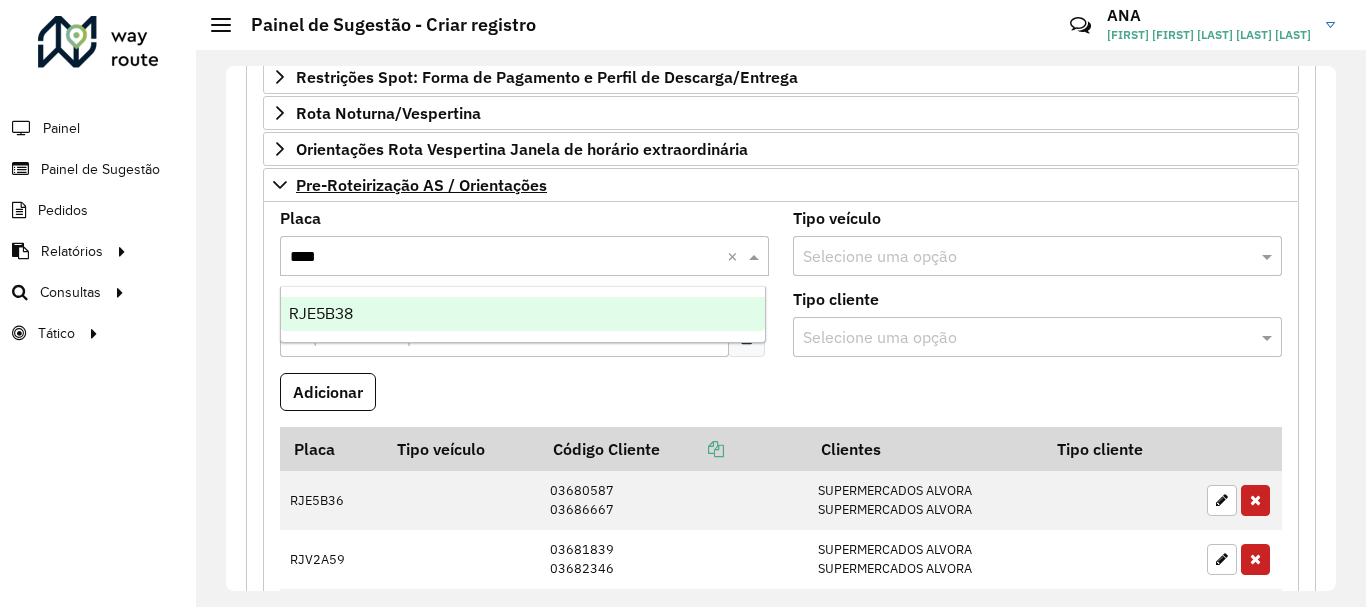 type 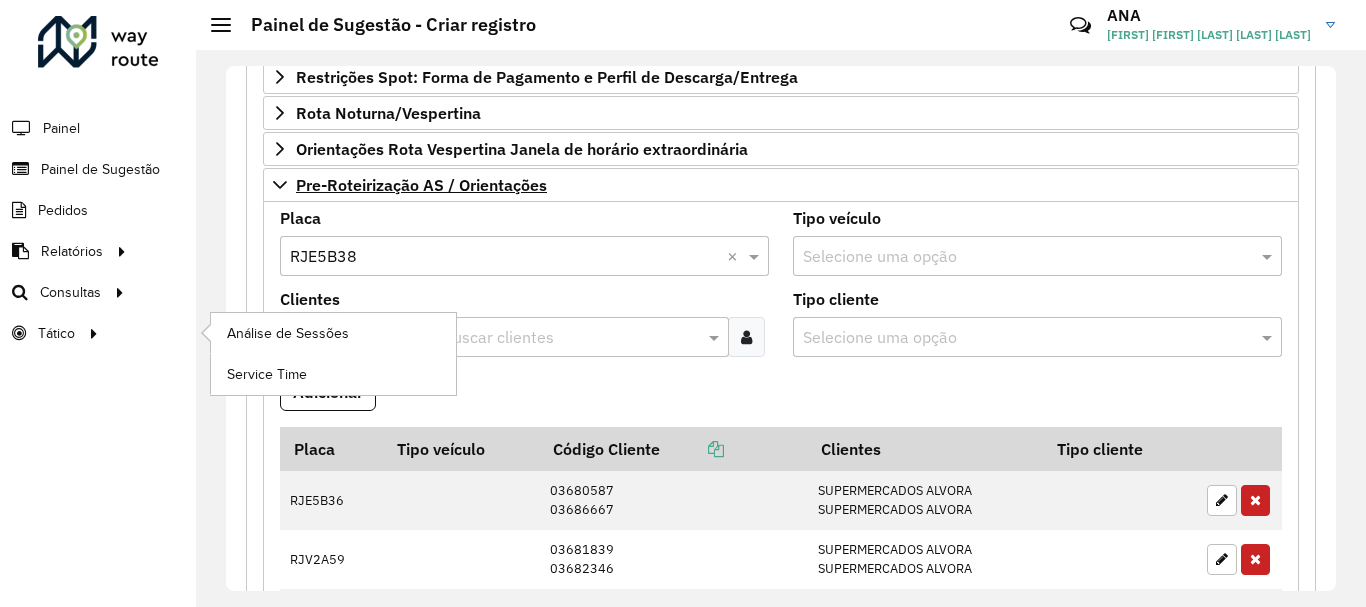 paste on "*****" 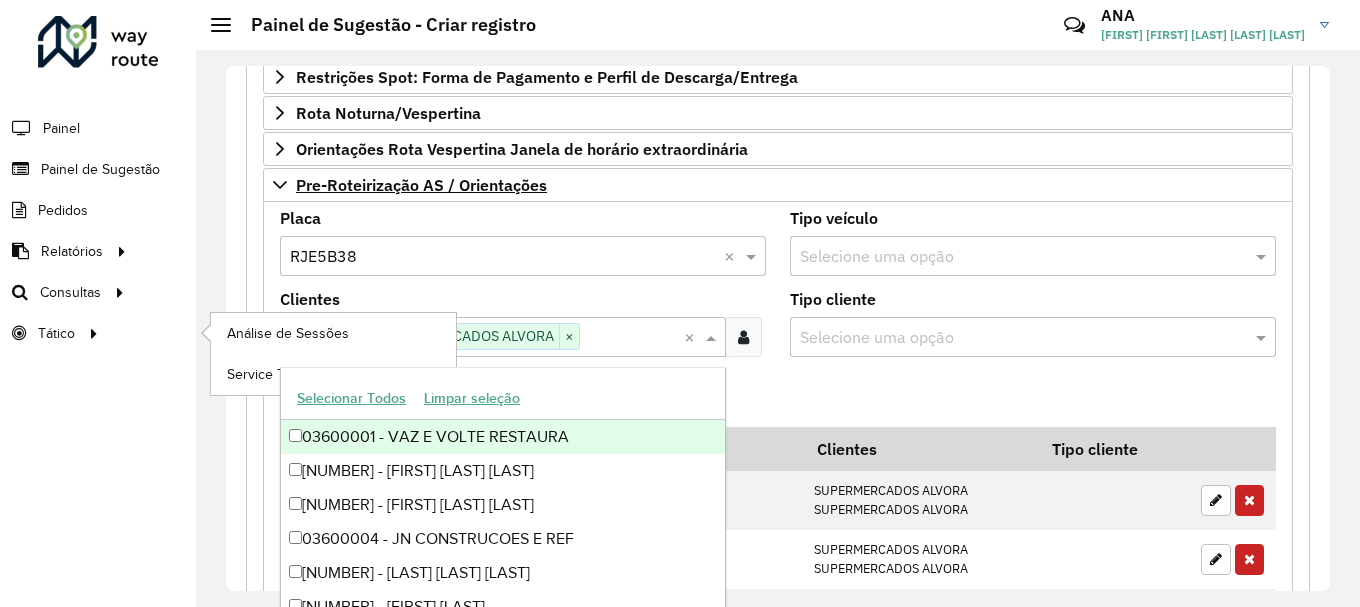 paste on "*****" 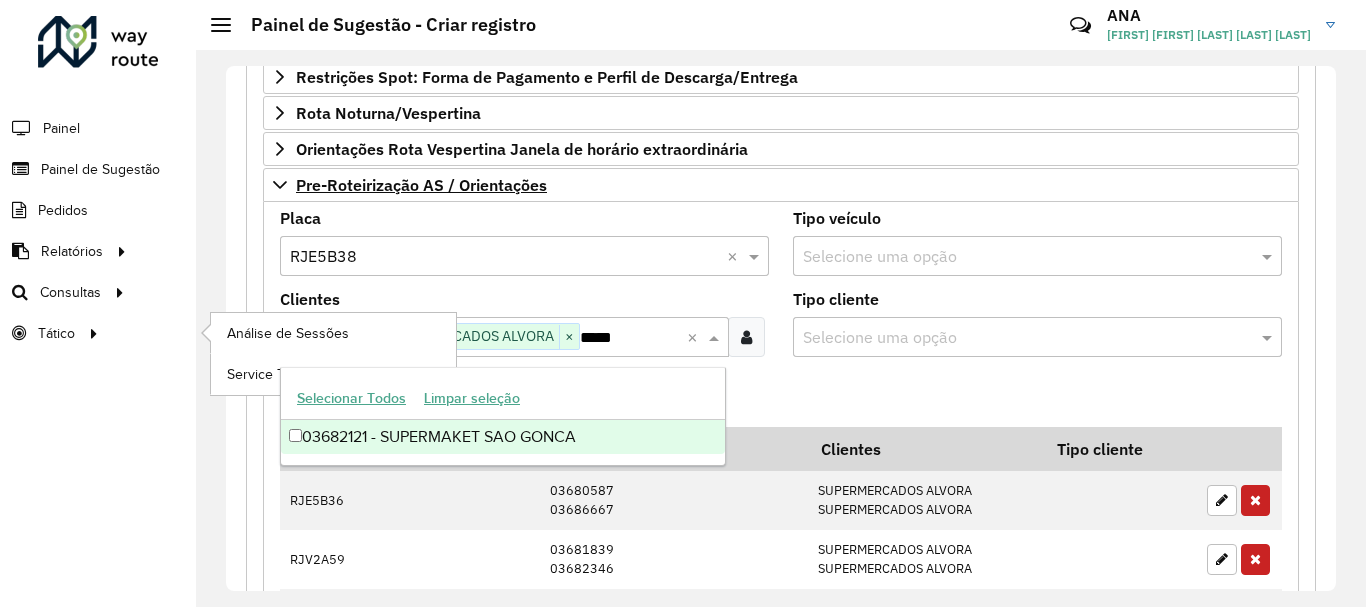 type 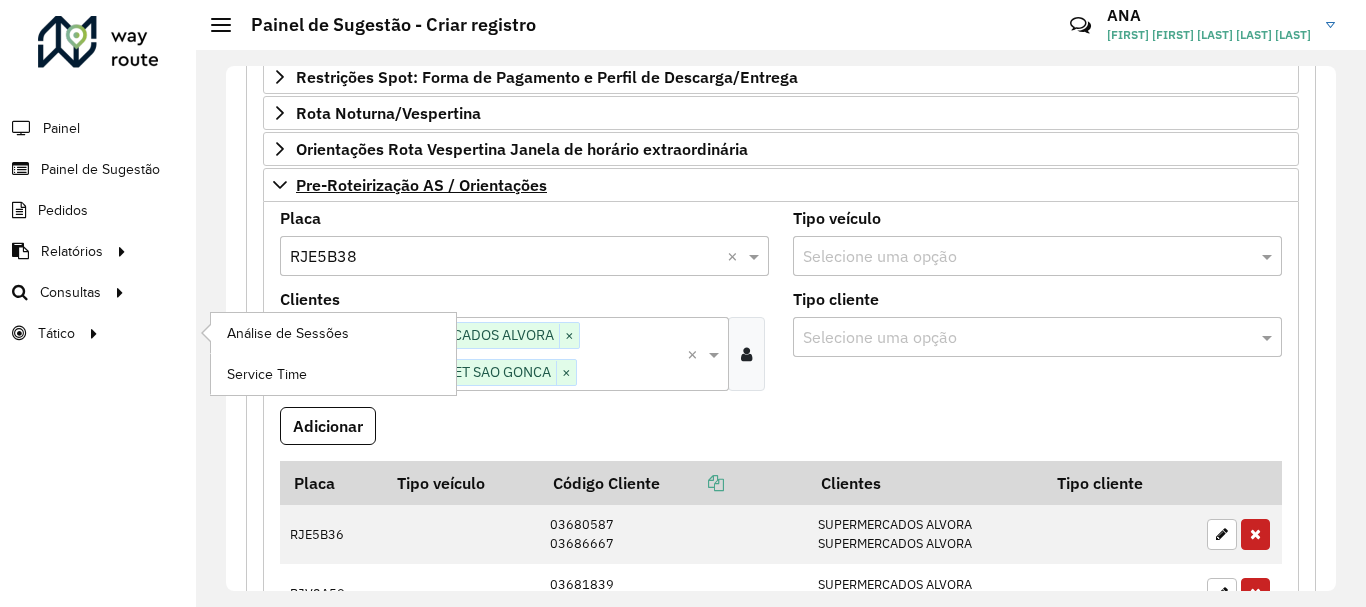 click on "Adicionar" at bounding box center (328, 426) 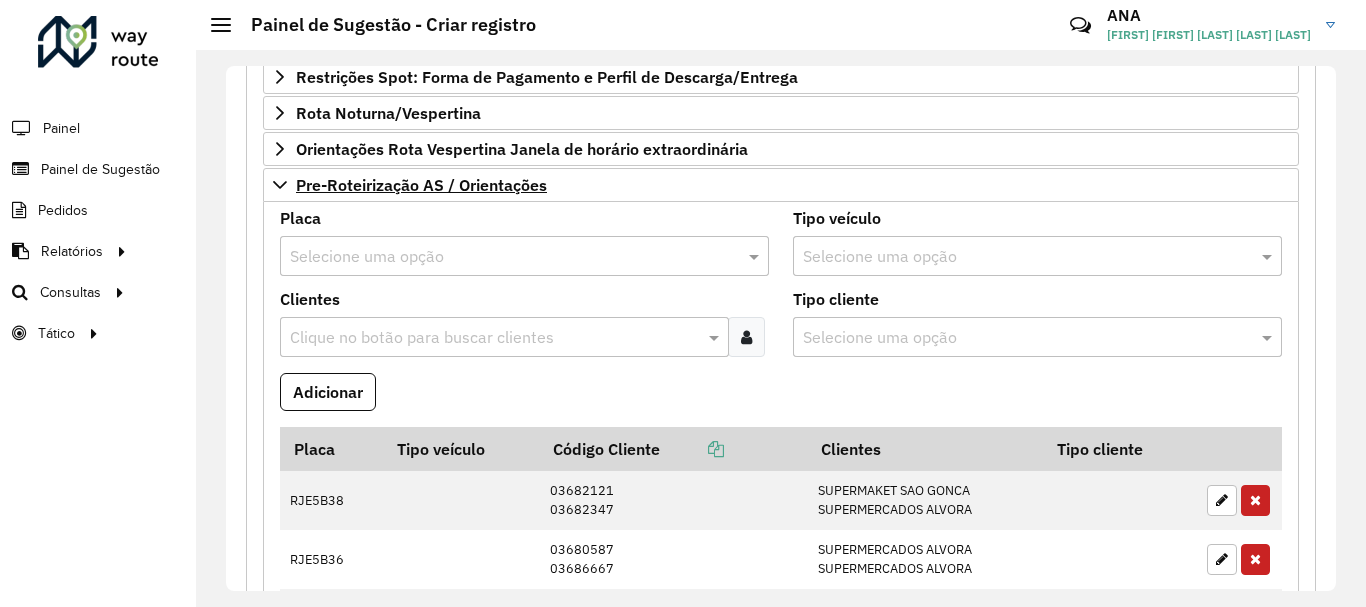 click at bounding box center (504, 257) 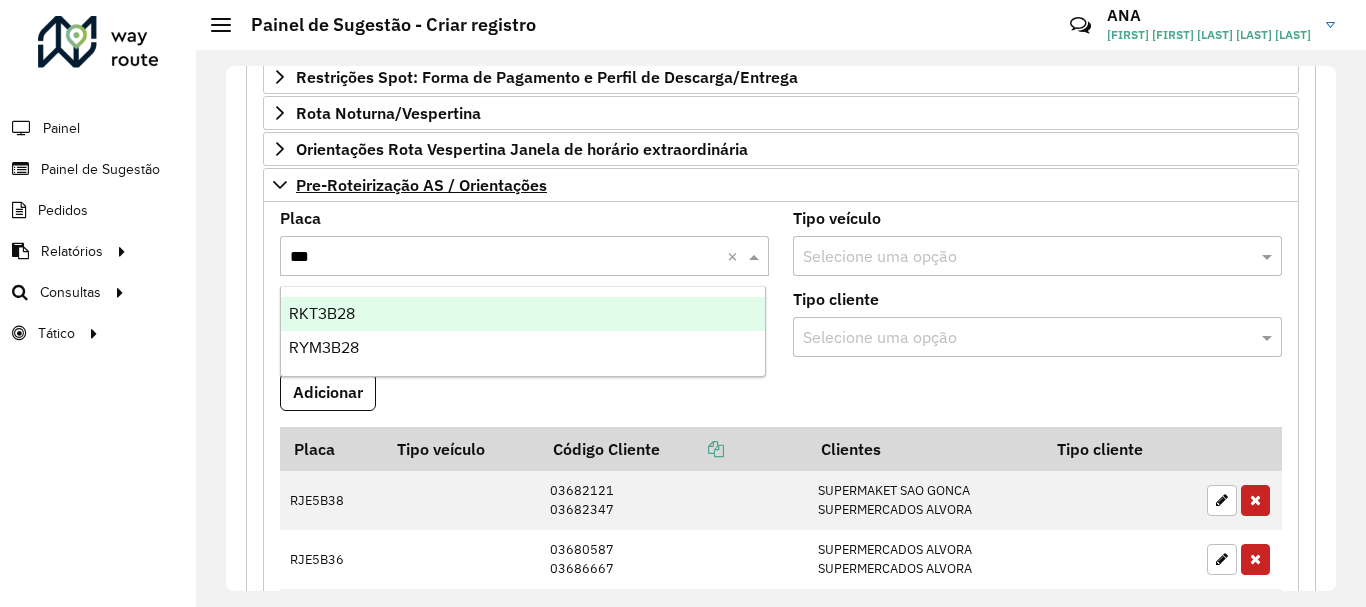 type on "****" 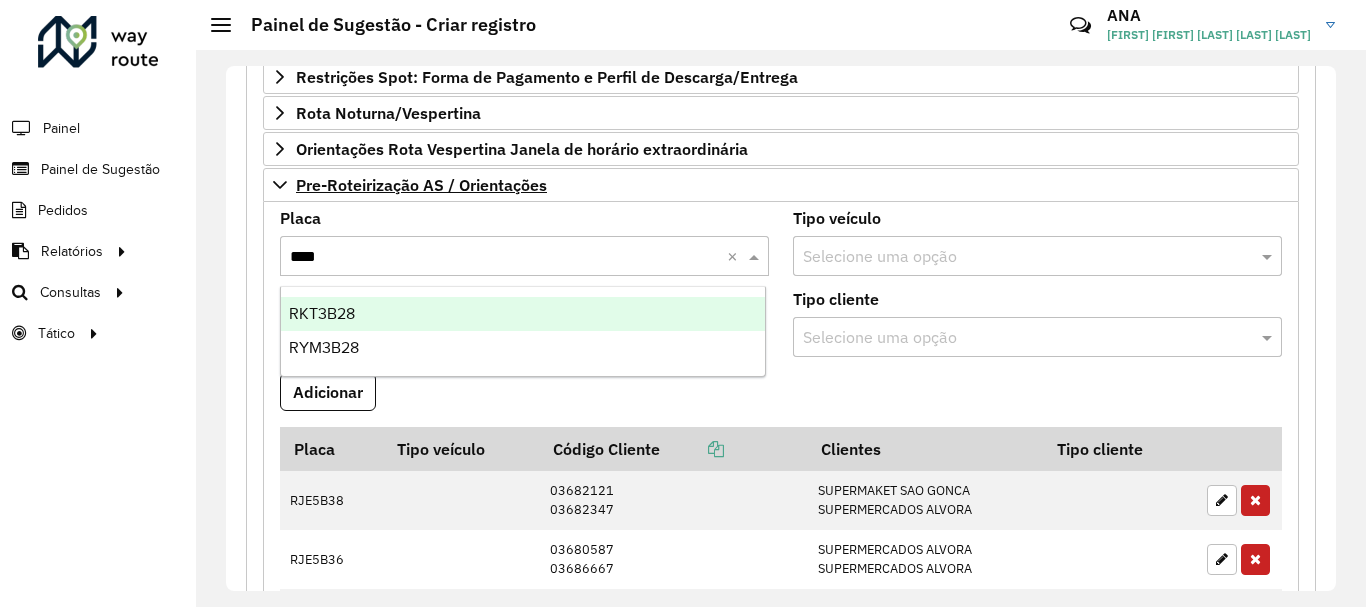 type 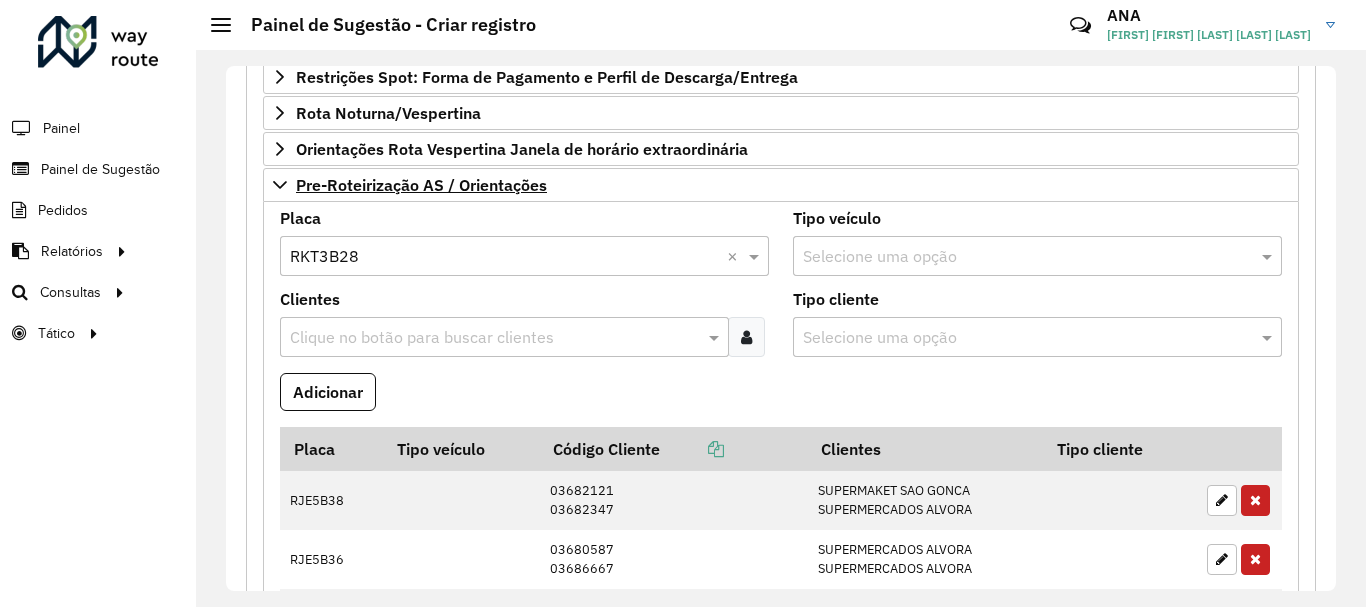 paste on "*****" 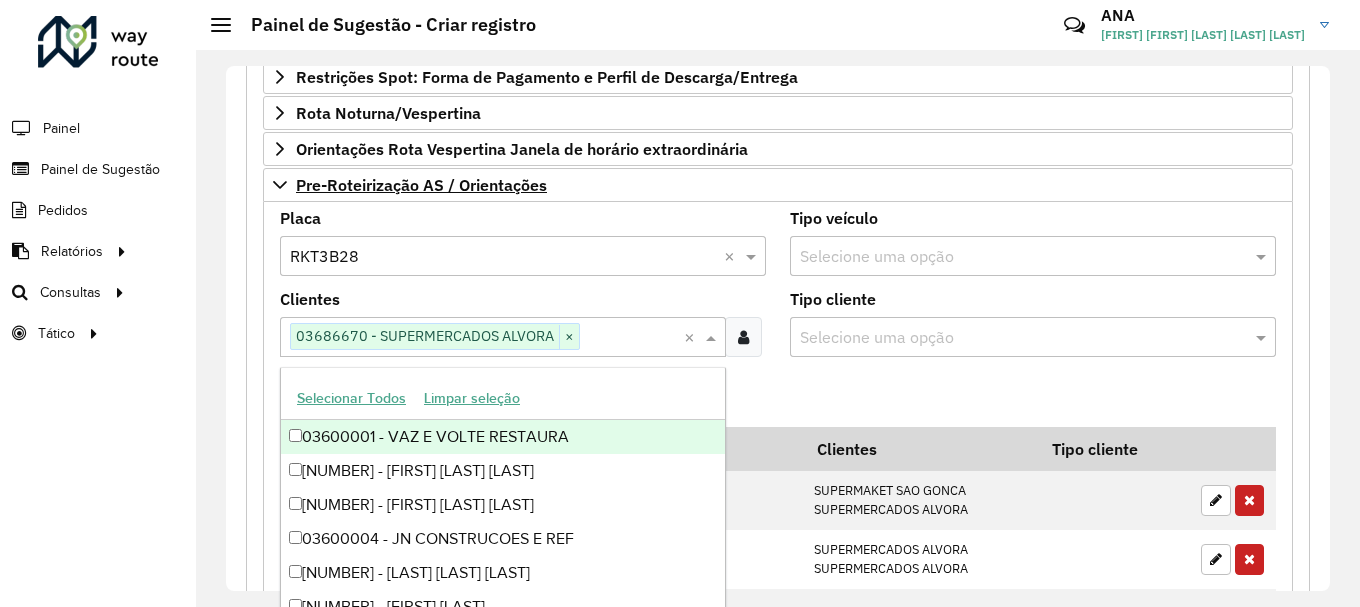 paste on "*****" 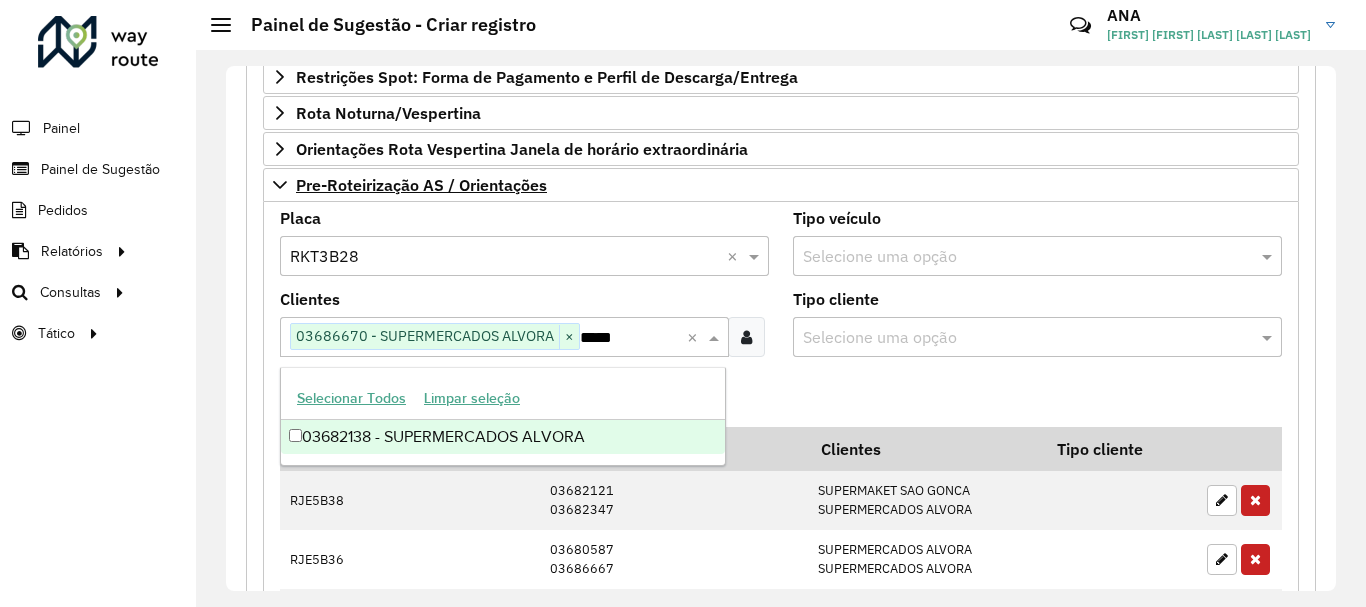 type 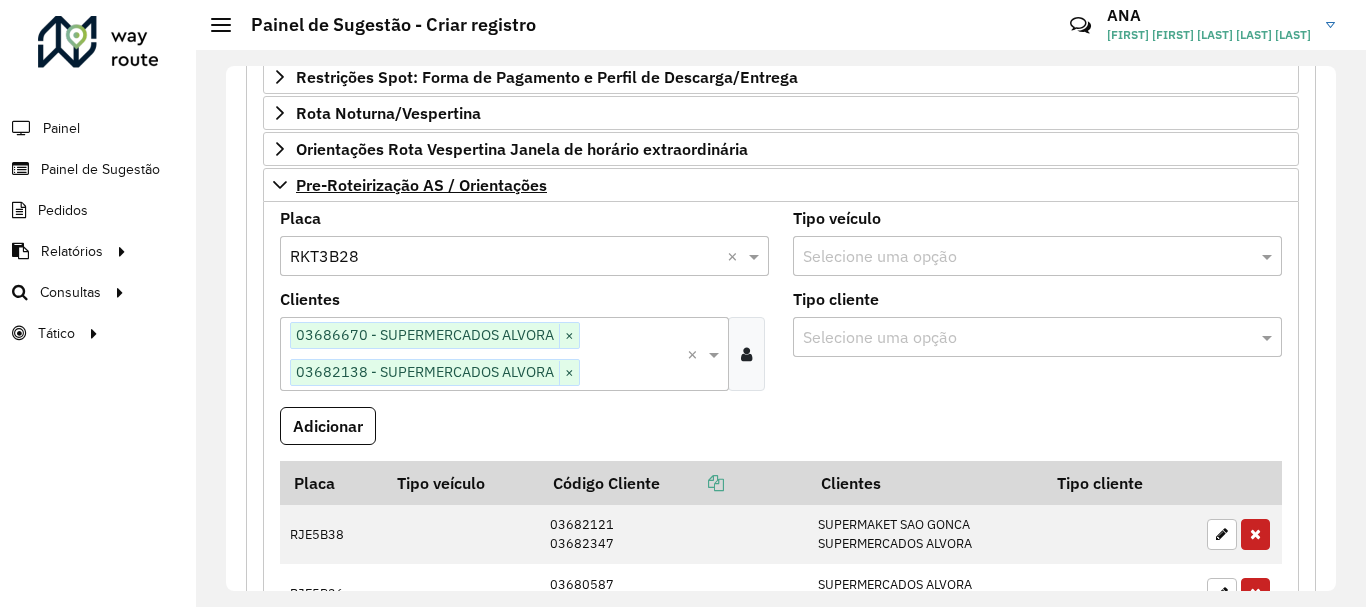 click on "Adicionar" at bounding box center [328, 426] 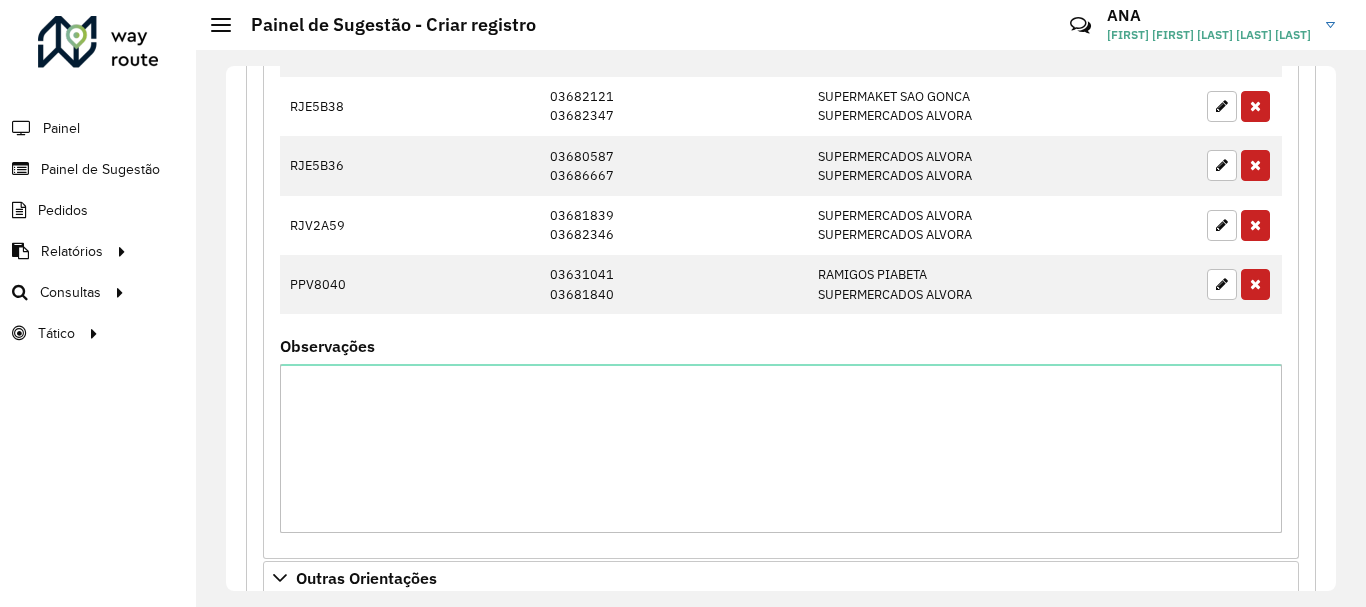 scroll, scrollTop: 1172, scrollLeft: 0, axis: vertical 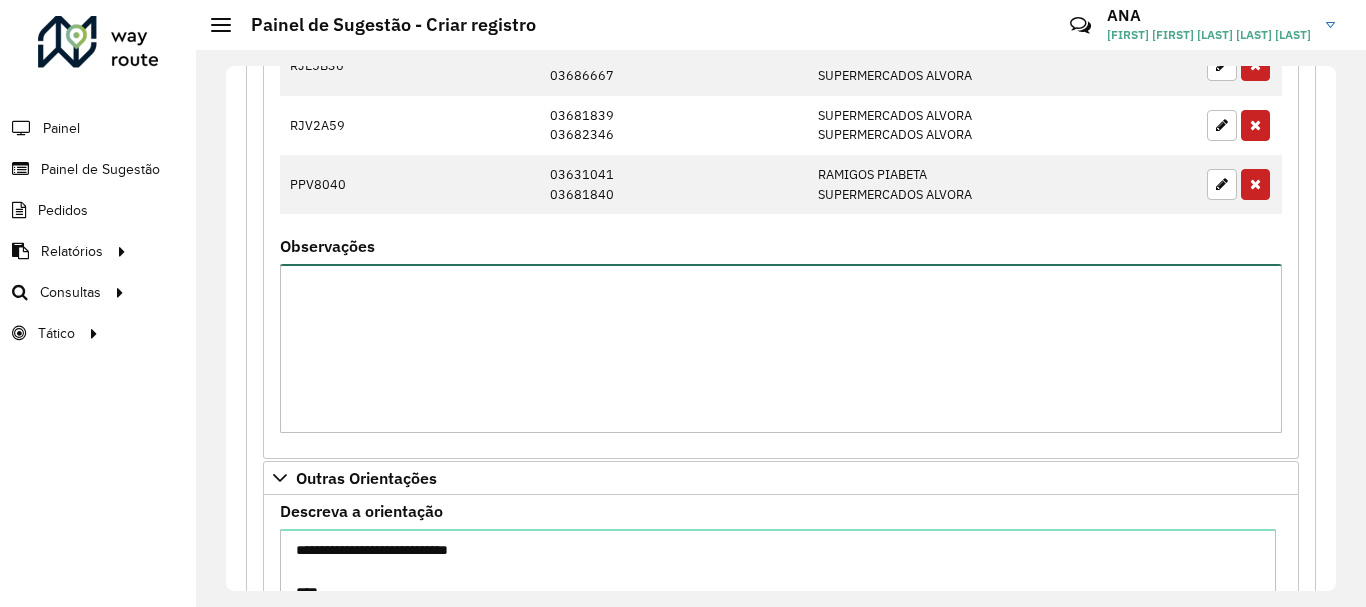 click on "Observações" at bounding box center [781, 348] 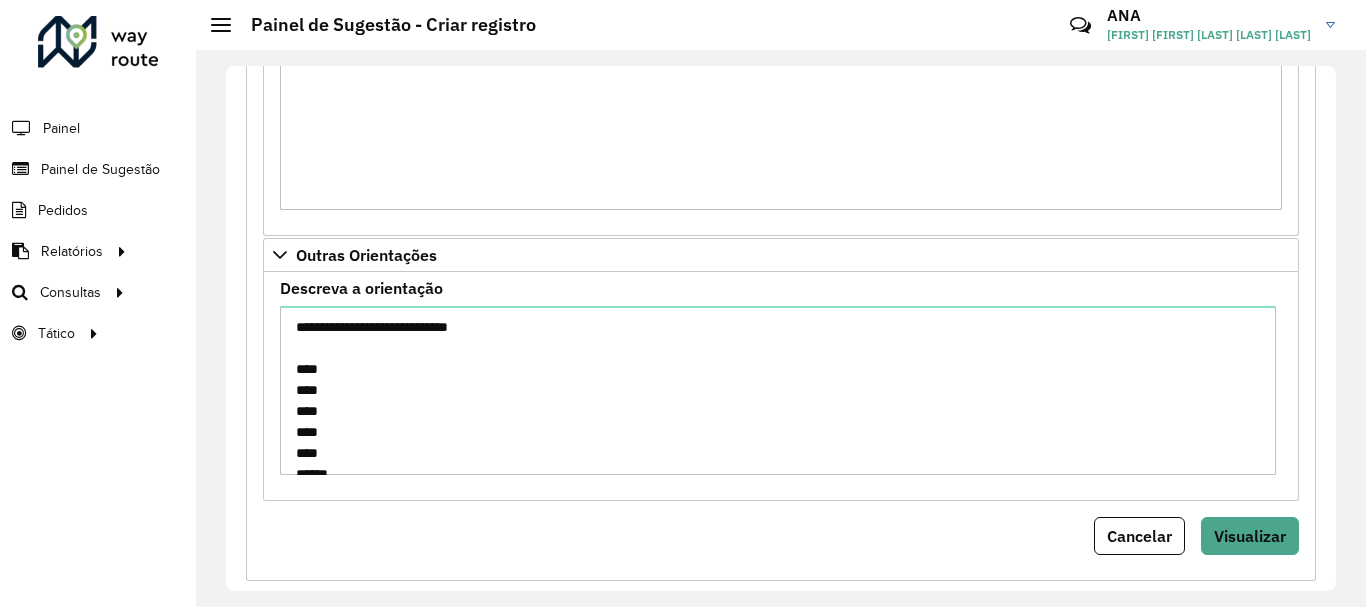 scroll, scrollTop: 1429, scrollLeft: 0, axis: vertical 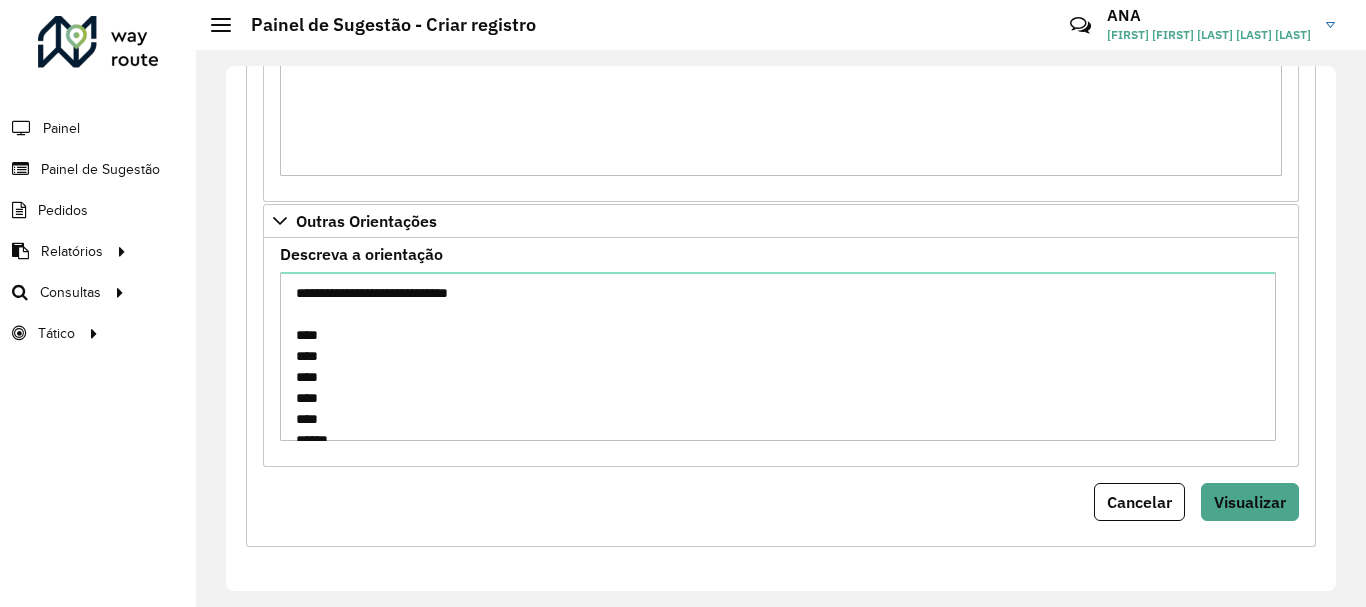 type on "*******" 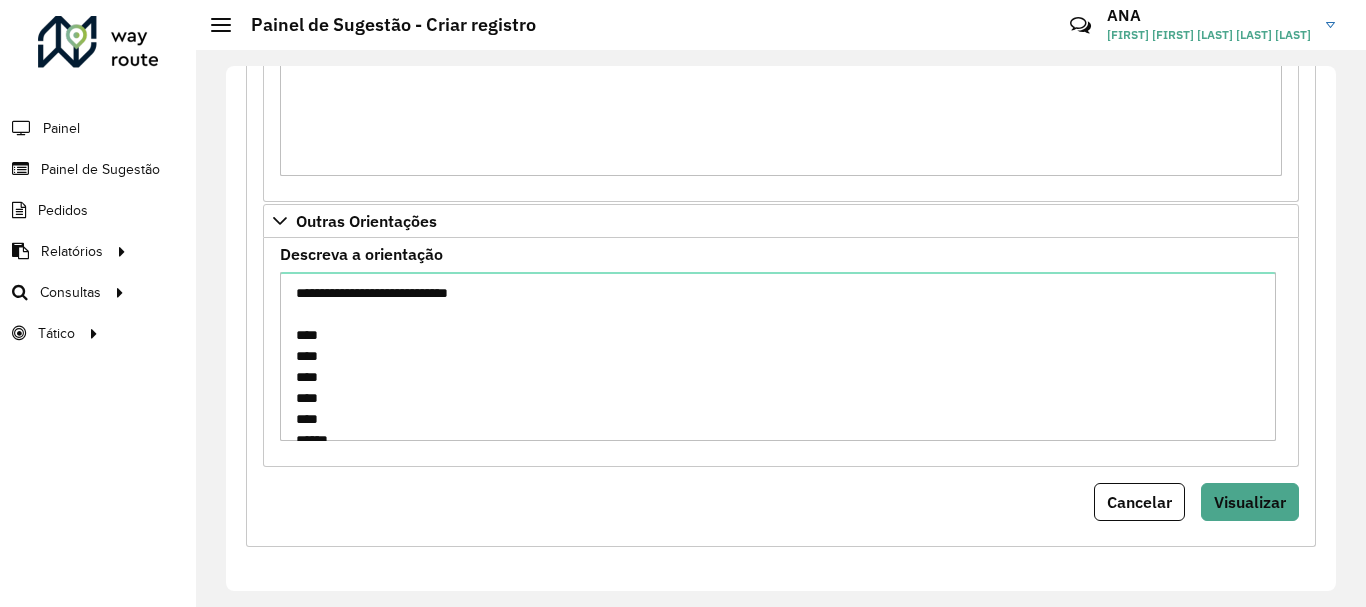 drag, startPoint x: 1276, startPoint y: 352, endPoint x: 1282, endPoint y: 436, distance: 84.21401 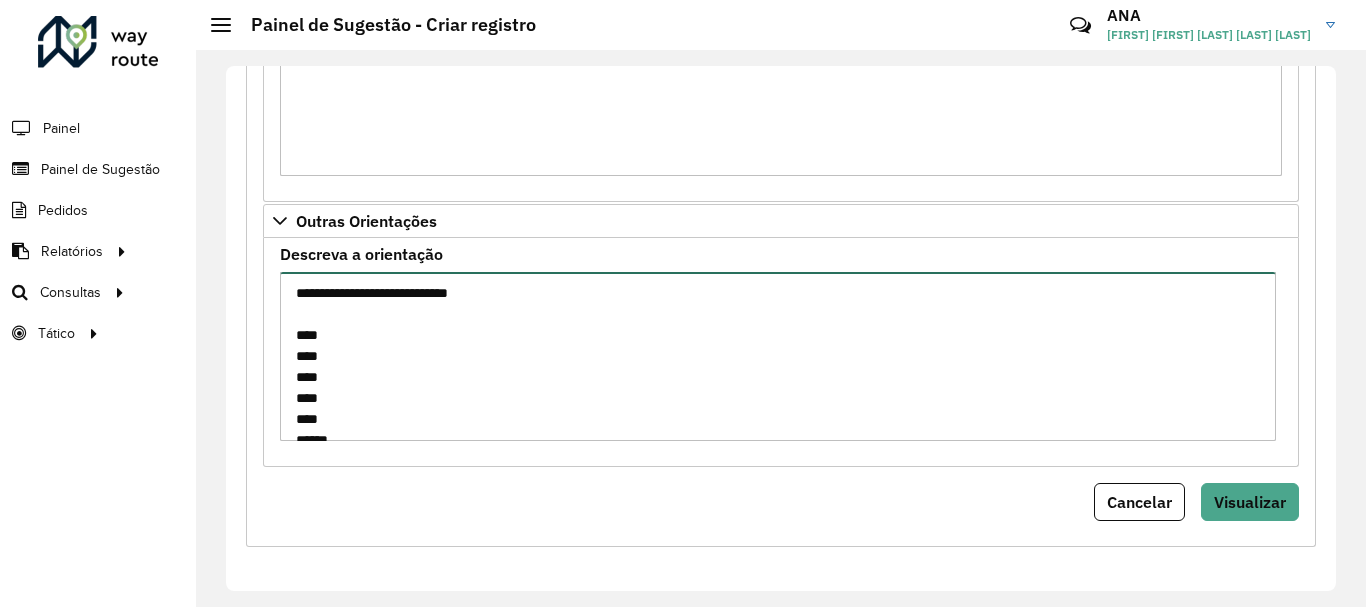 scroll, scrollTop: 63, scrollLeft: 0, axis: vertical 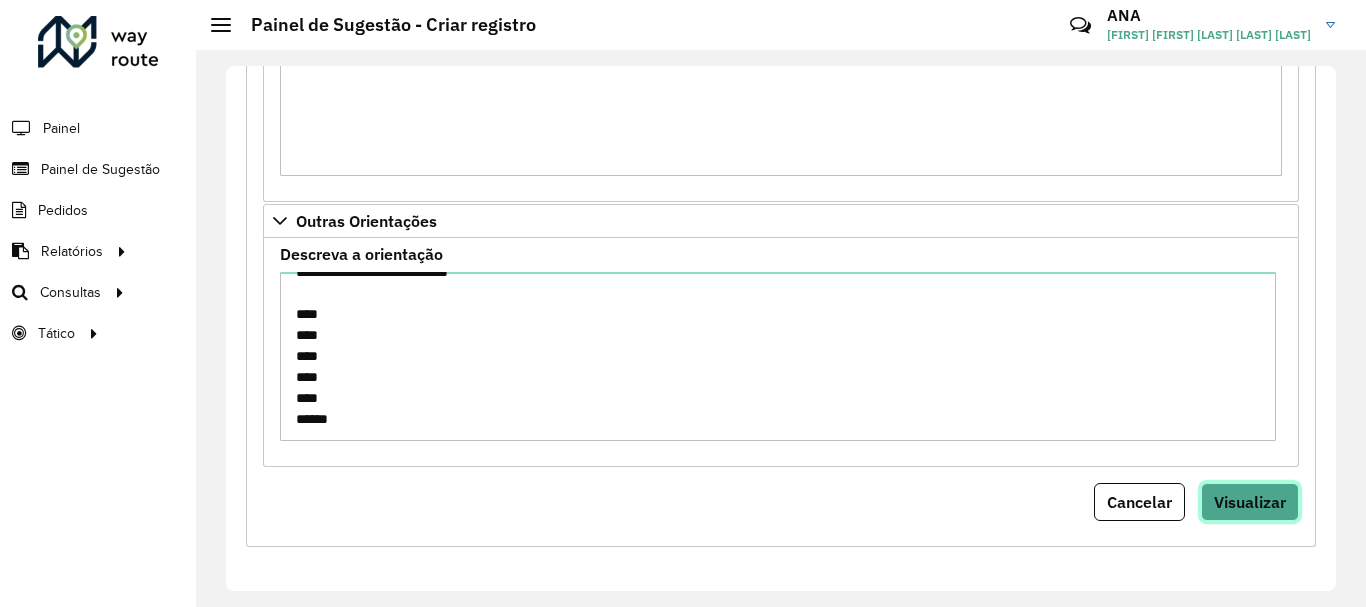 click on "Visualizar" at bounding box center [1250, 502] 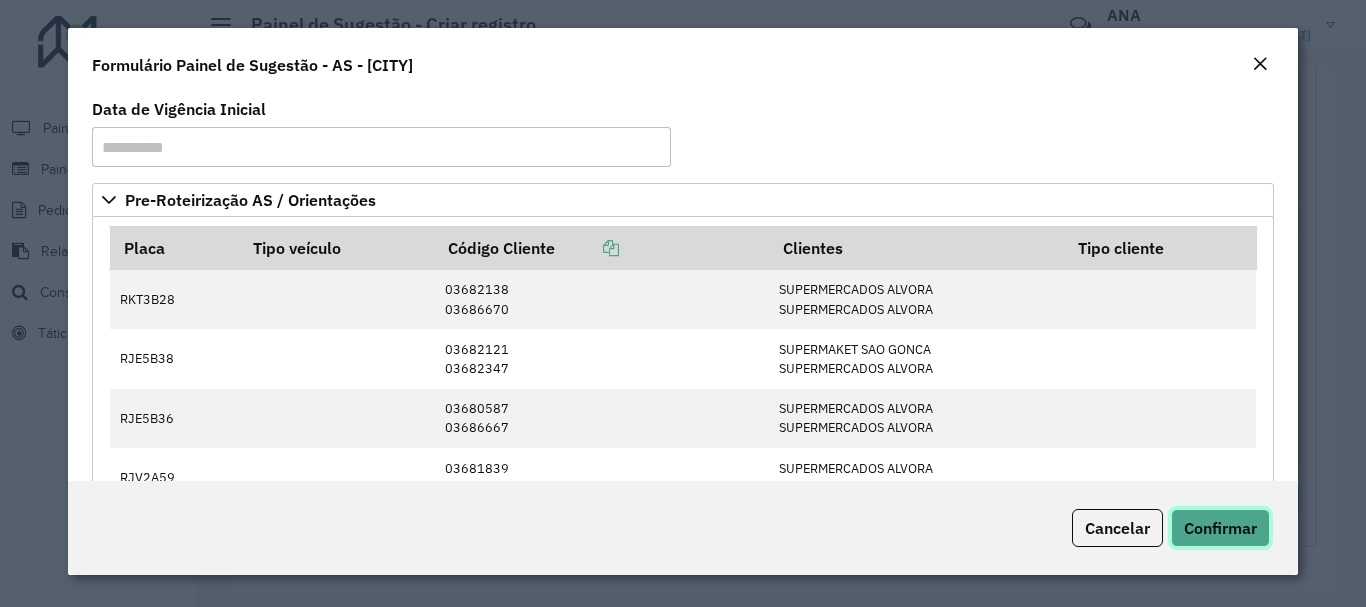 click on "Confirmar" 